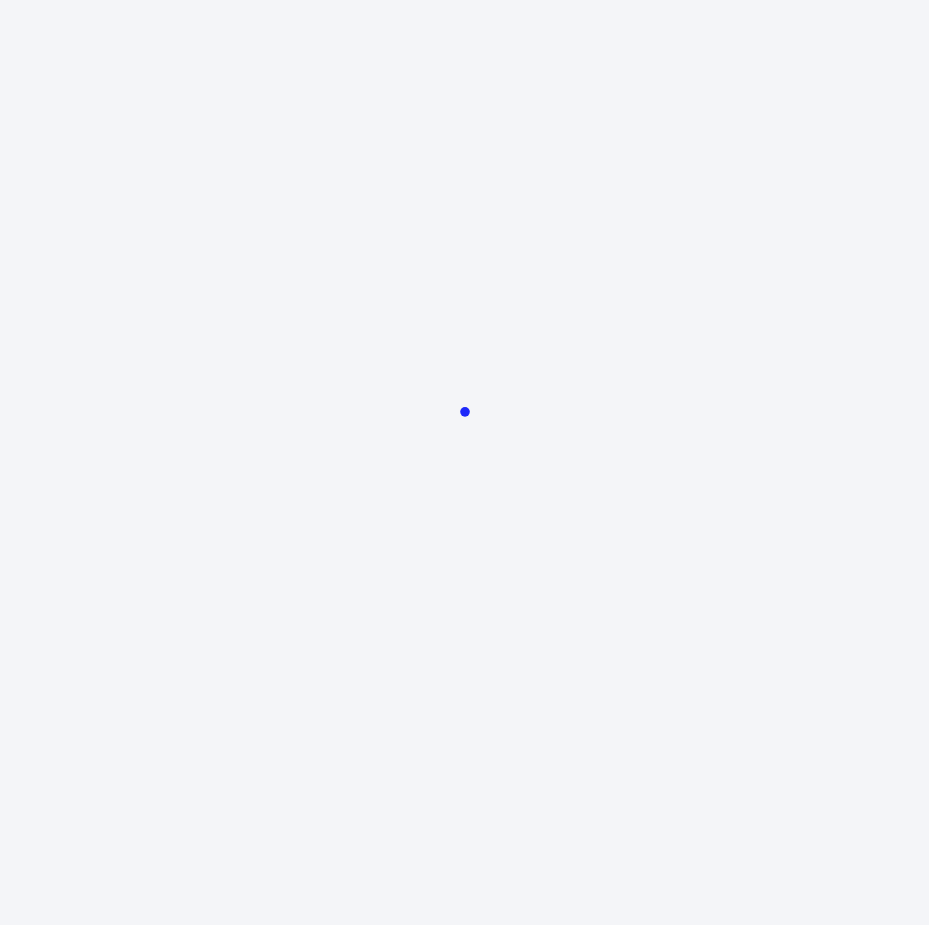 scroll, scrollTop: 0, scrollLeft: 0, axis: both 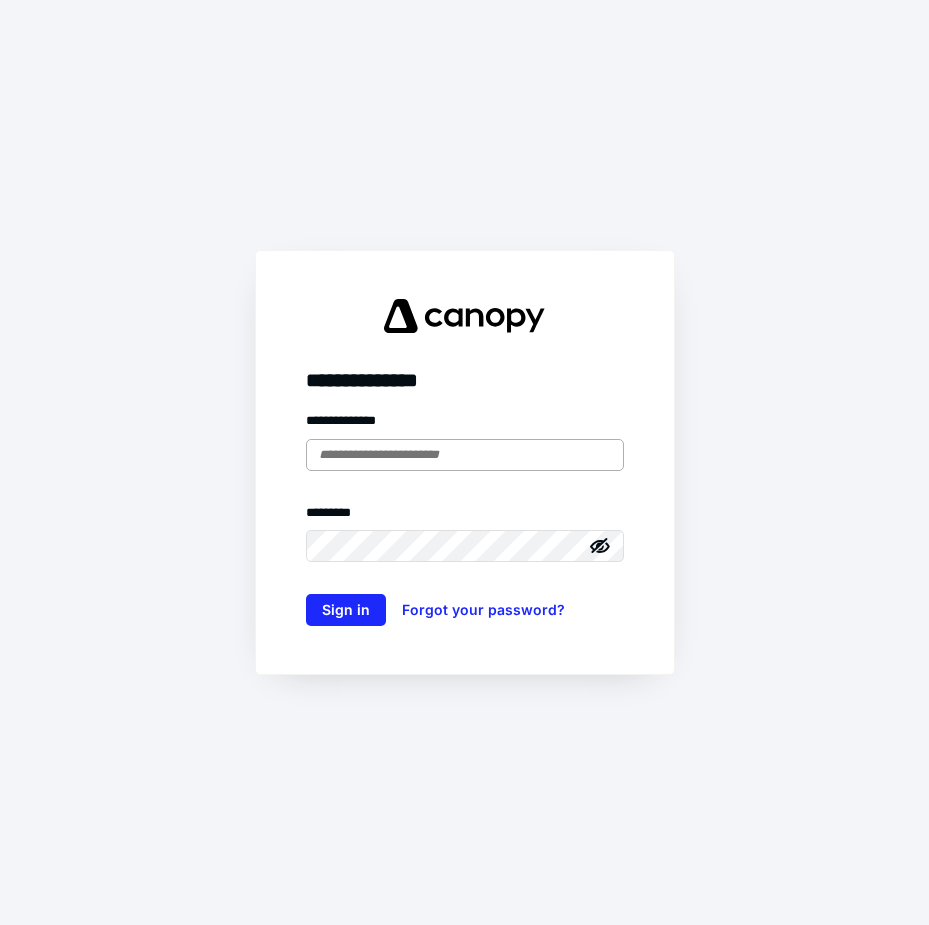 click at bounding box center [465, 455] 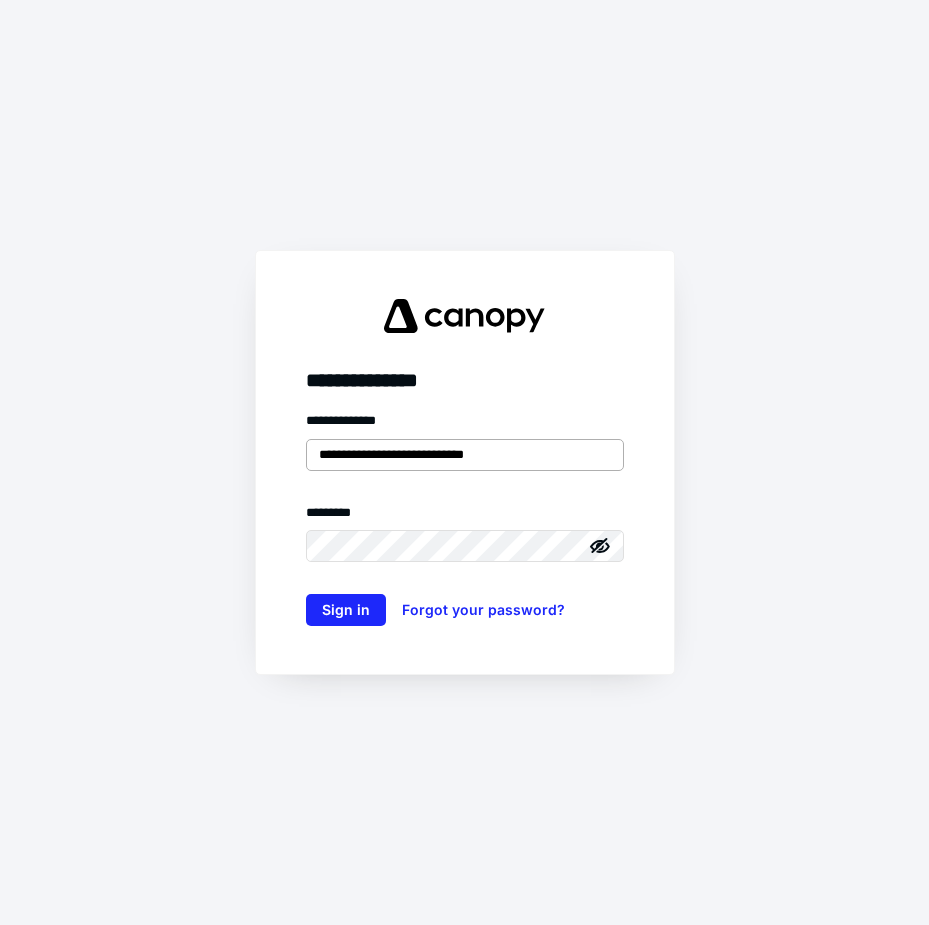 type on "**********" 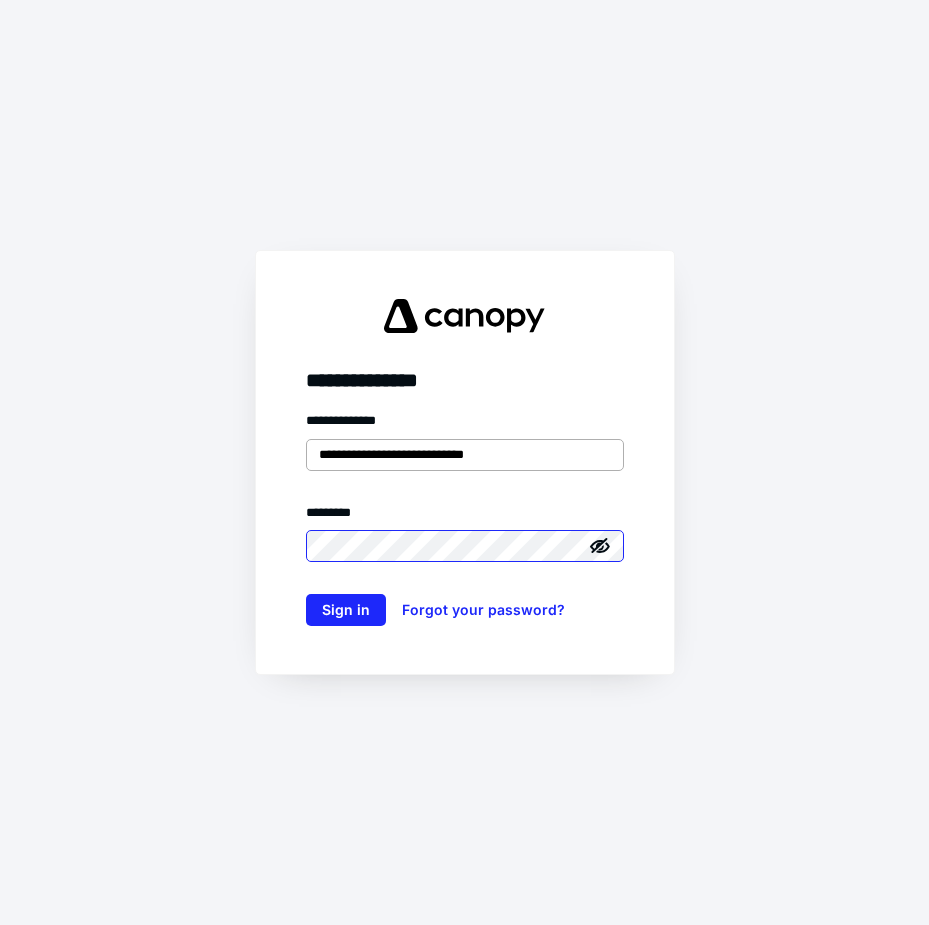 click on "Sign in" at bounding box center [346, 610] 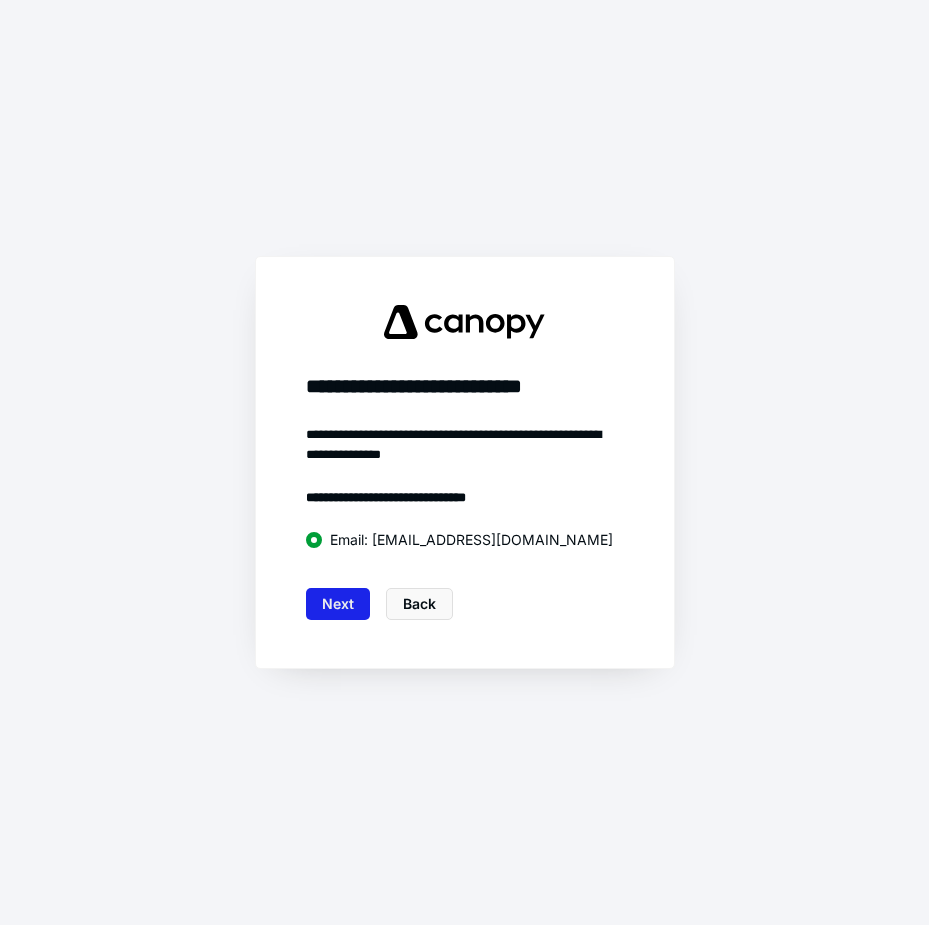 click on "Next" at bounding box center [338, 604] 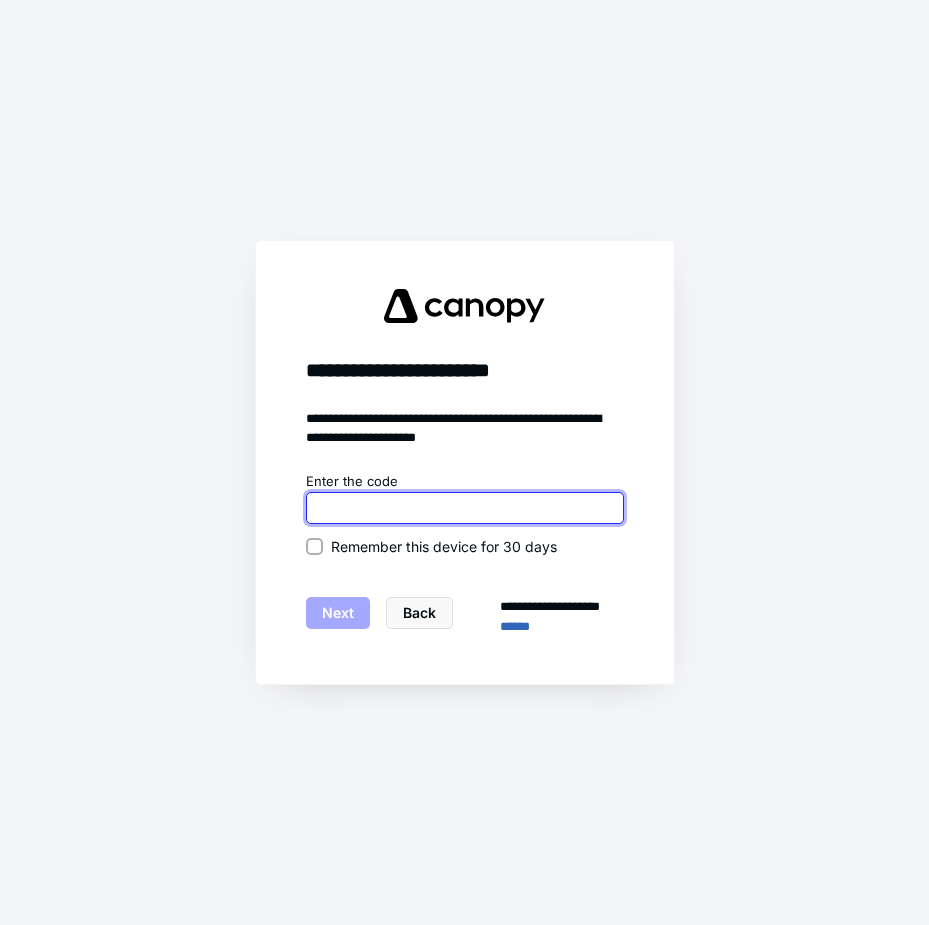 click at bounding box center (465, 508) 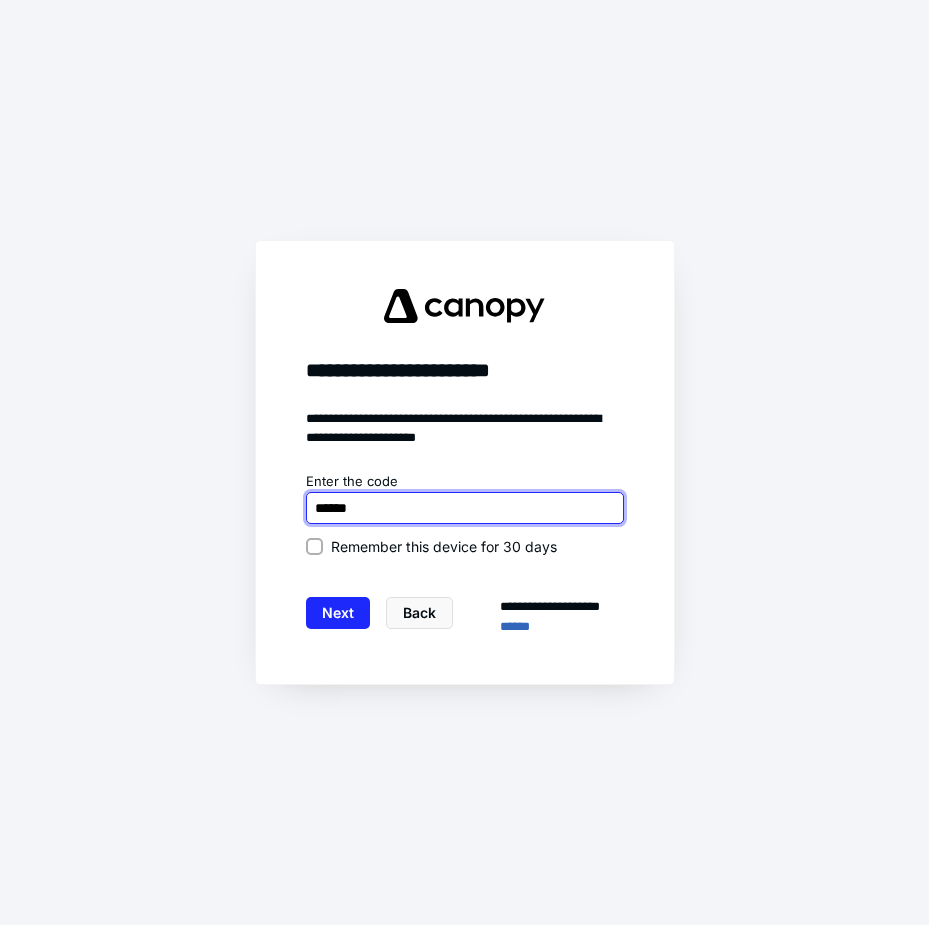 type on "******" 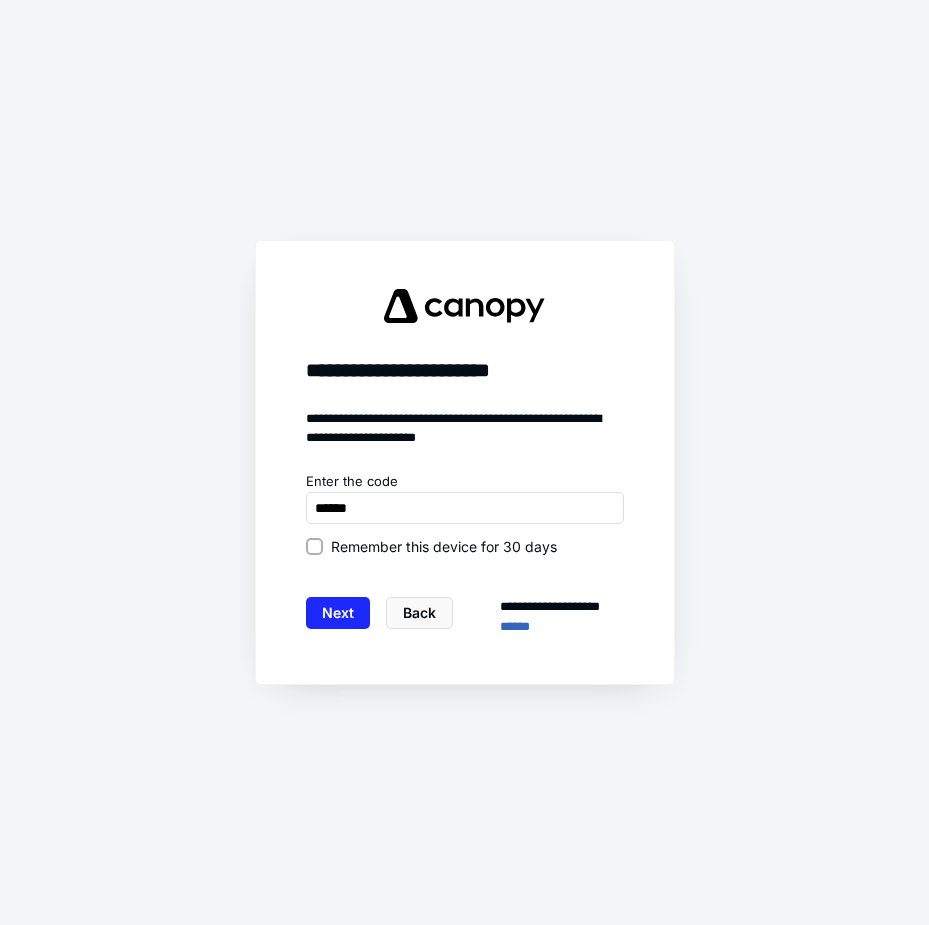 click on "**********" at bounding box center [465, 554] 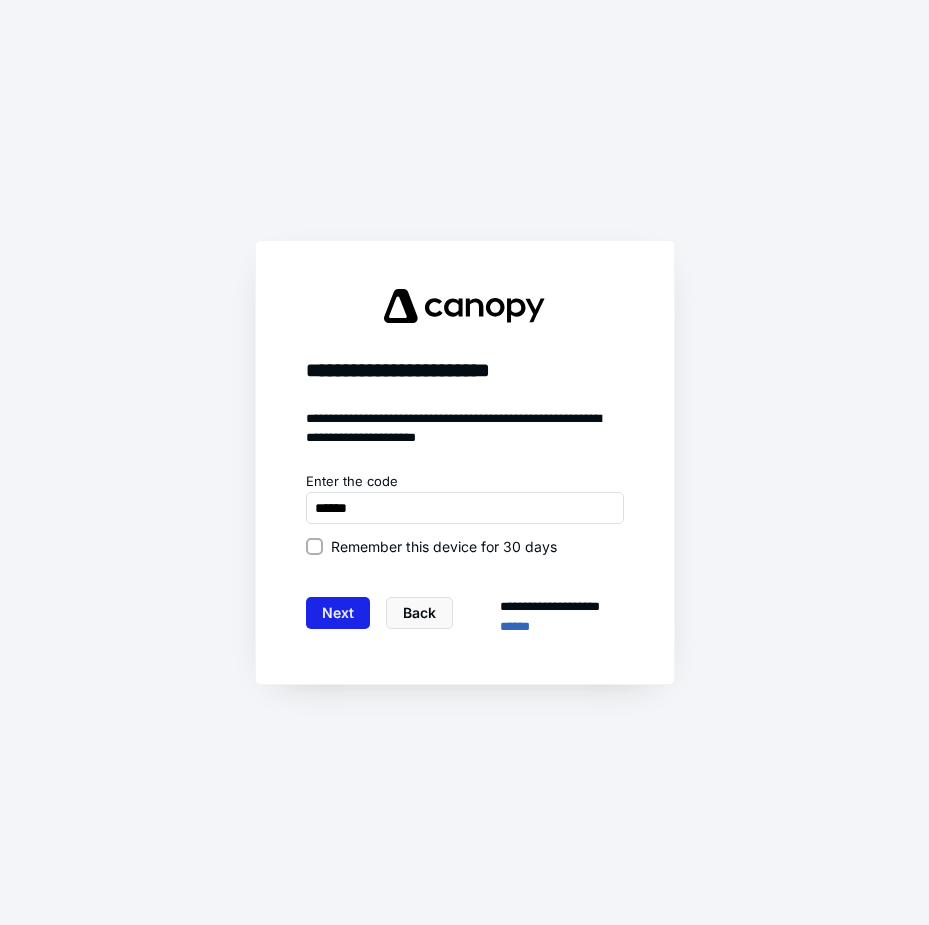 click on "Next" at bounding box center [338, 613] 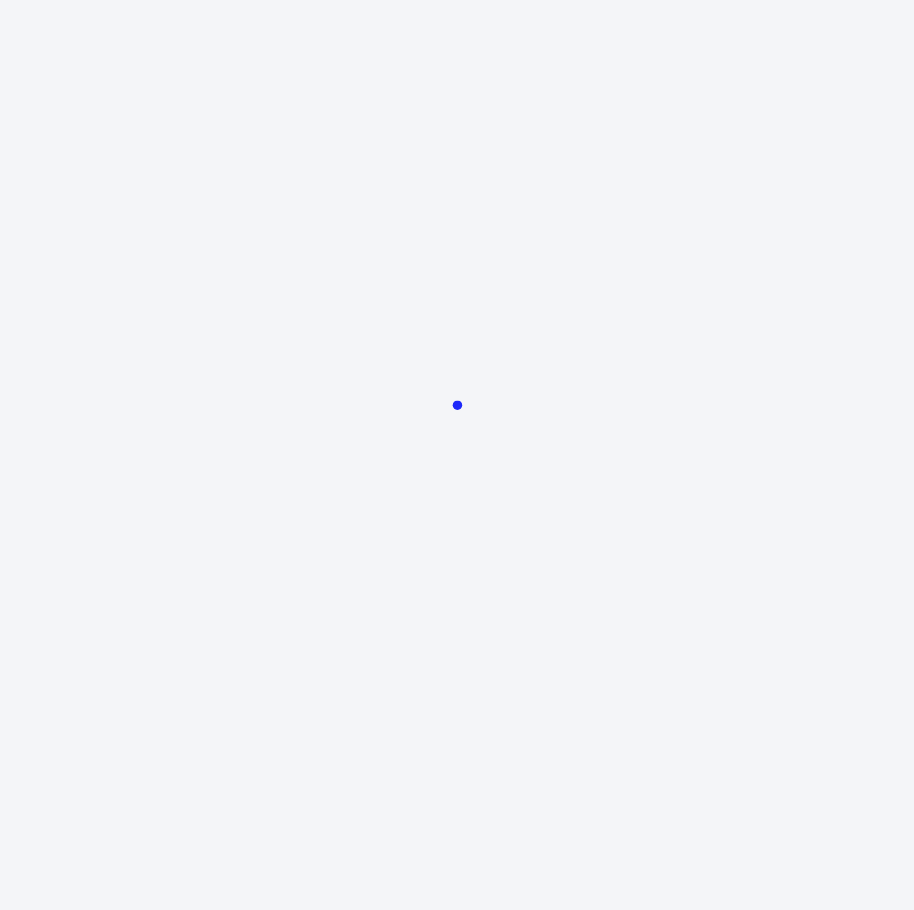scroll, scrollTop: 0, scrollLeft: 0, axis: both 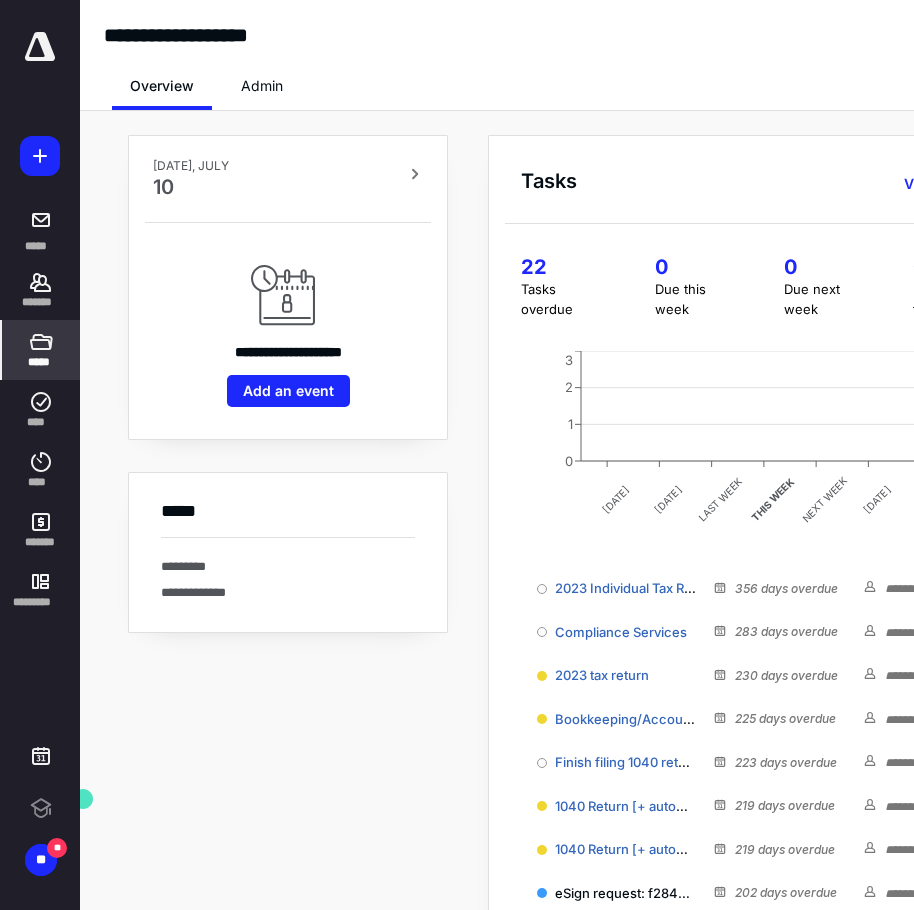 click on "*****" at bounding box center [41, 350] 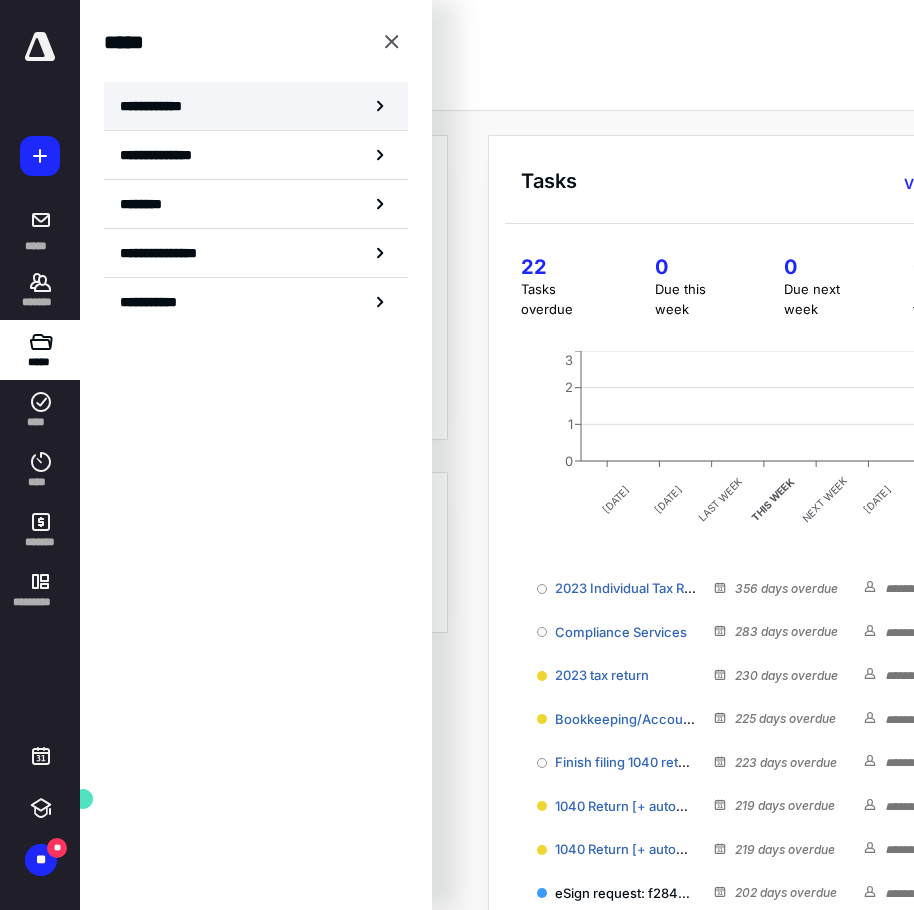 click on "**********" at bounding box center [157, 106] 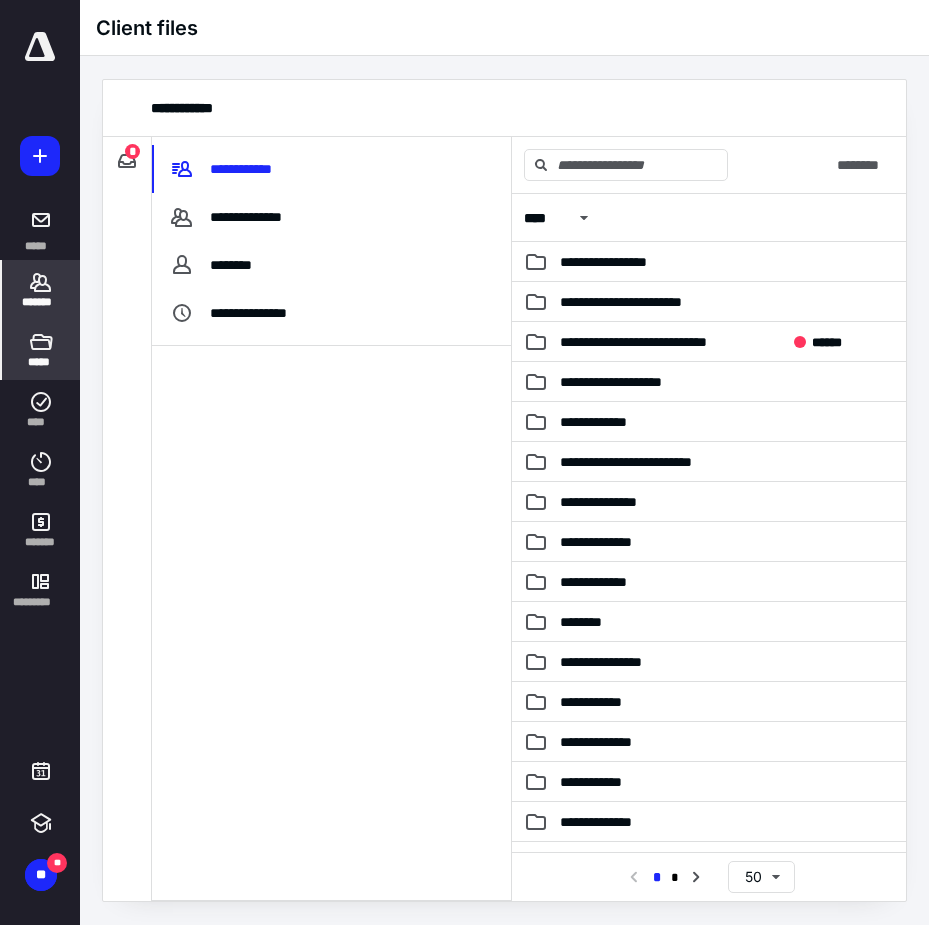 click 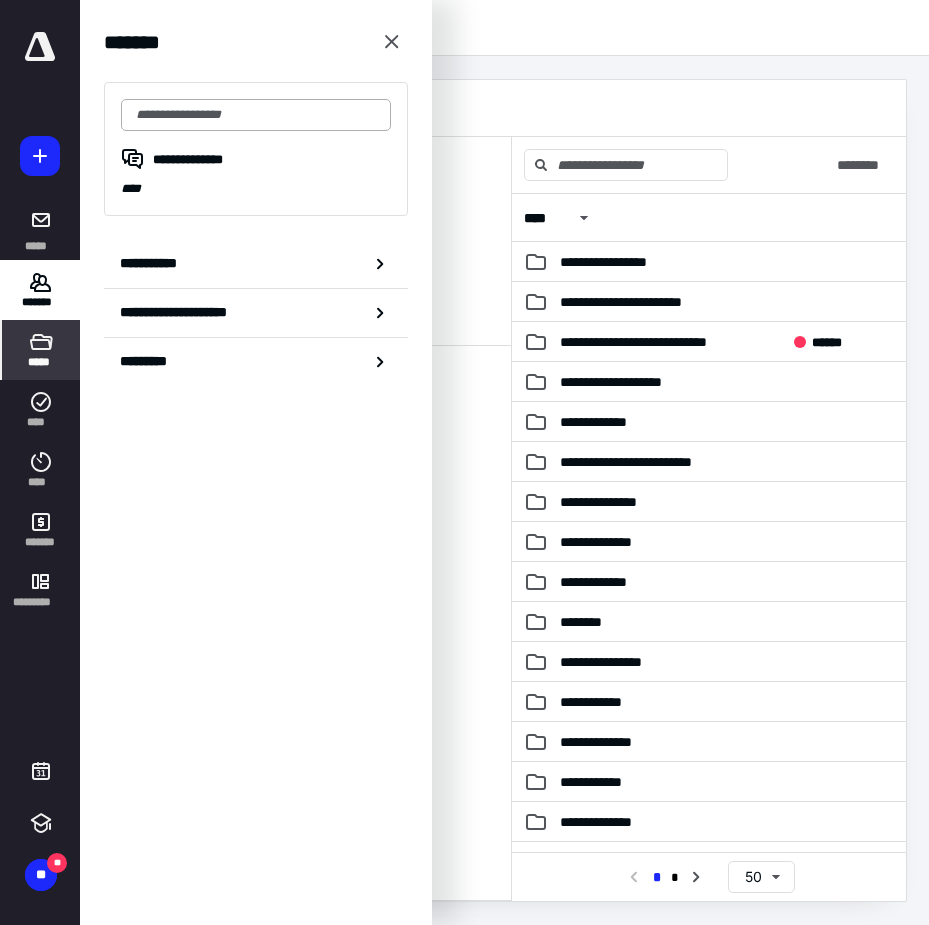 click at bounding box center [256, 115] 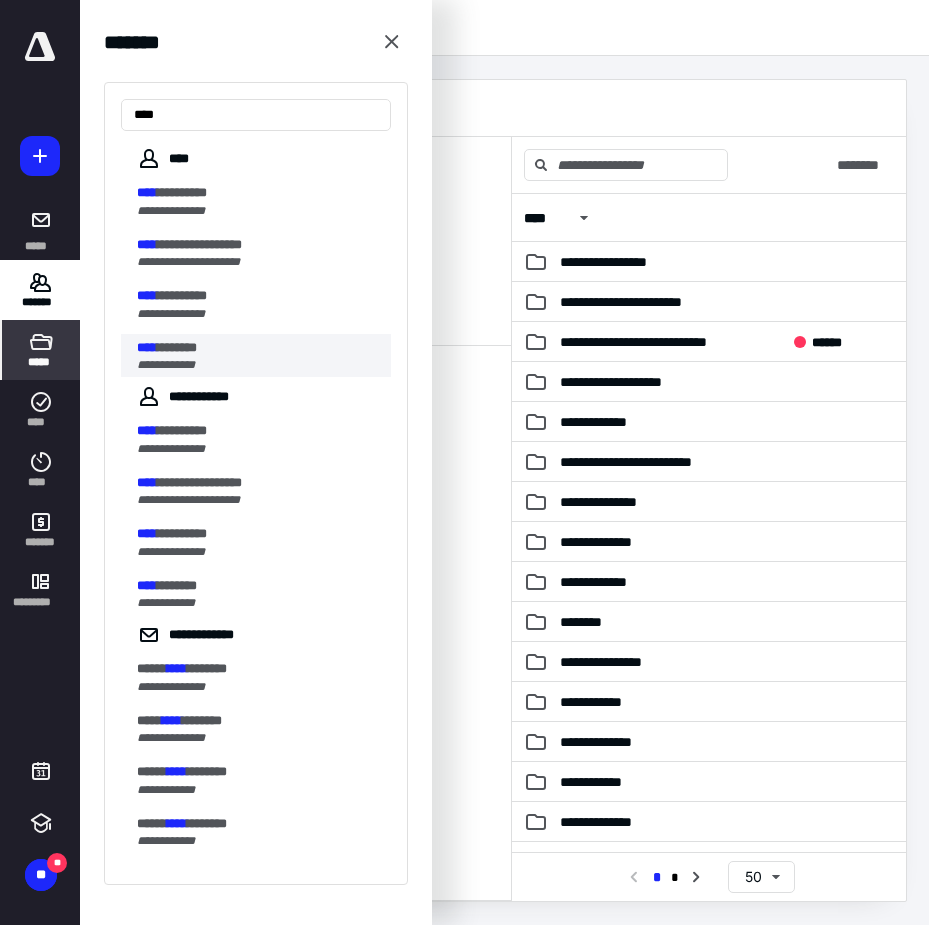 type on "****" 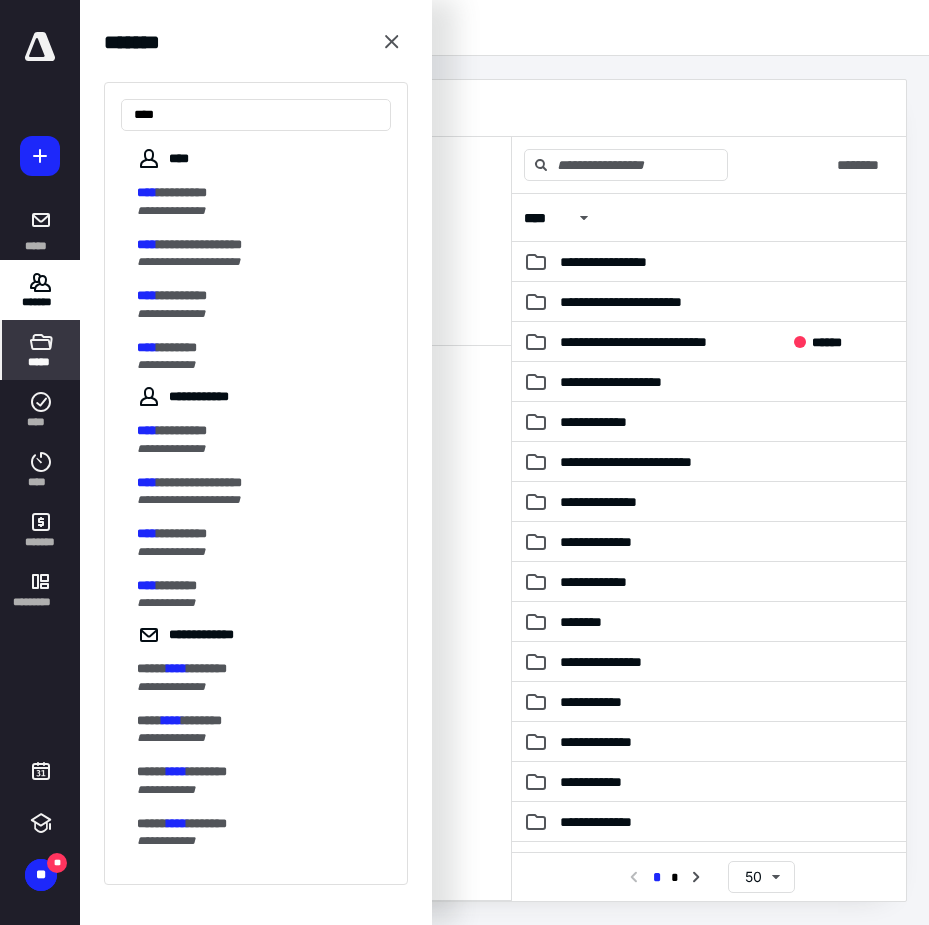 click on "********" at bounding box center [177, 347] 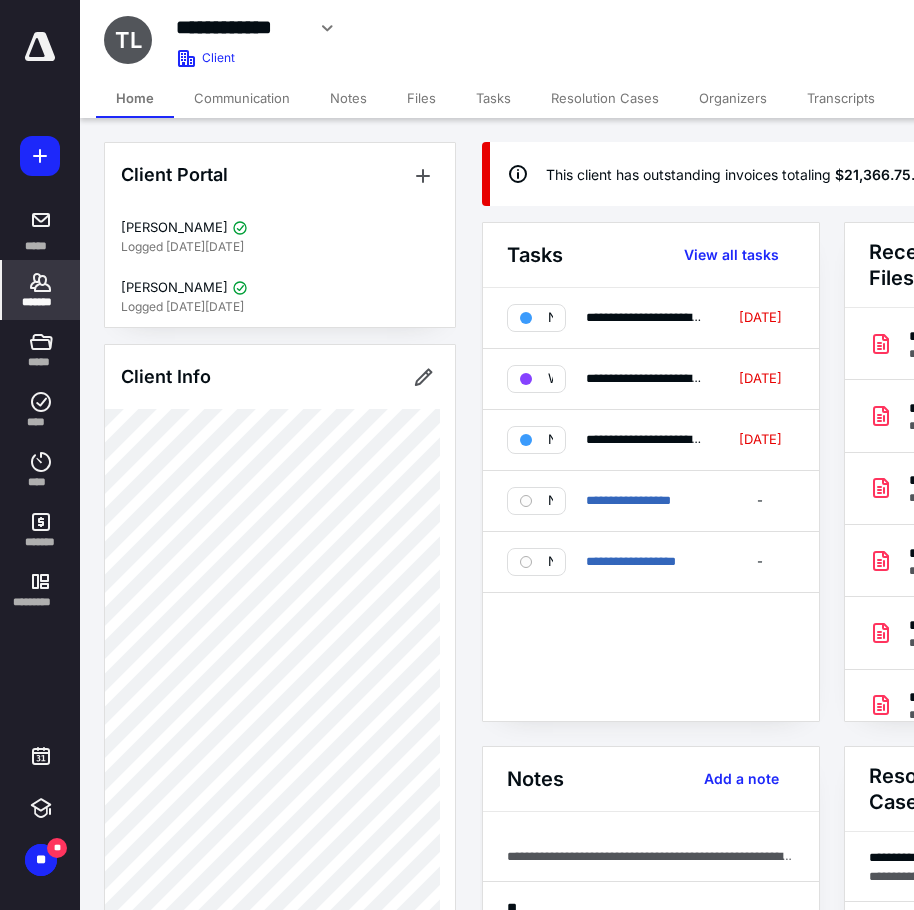 click on "Files" at bounding box center [421, 98] 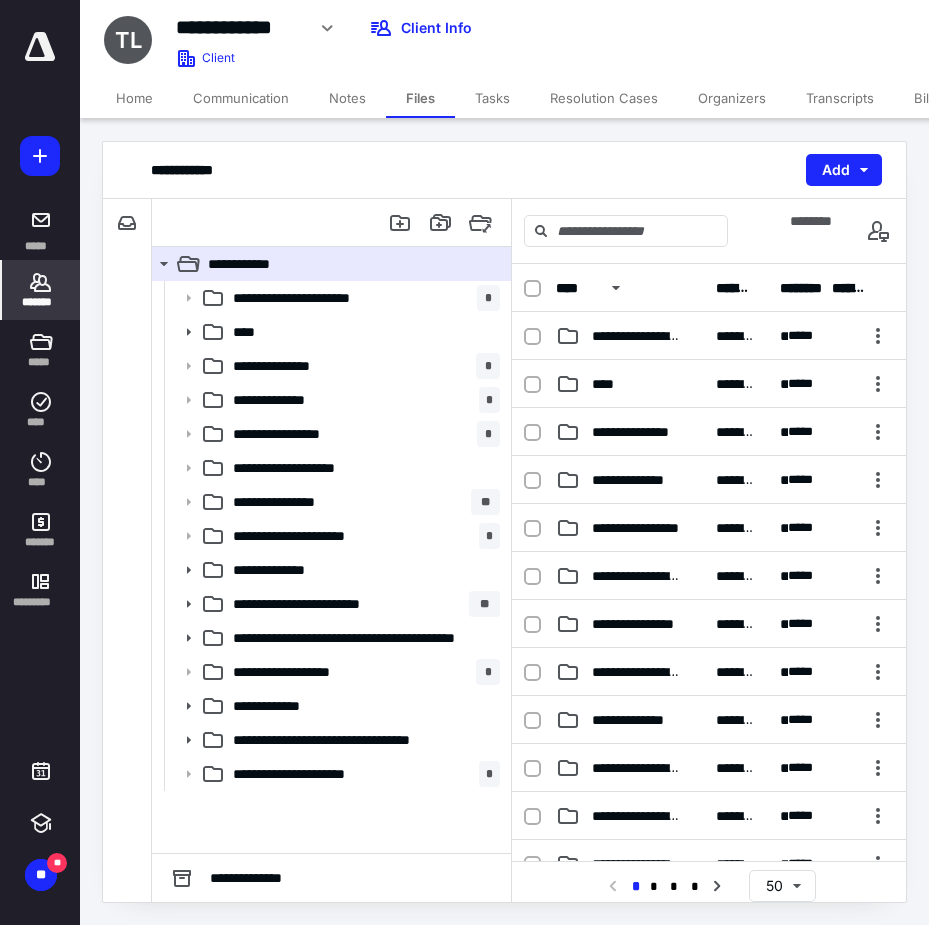 click on "*******" at bounding box center (41, 290) 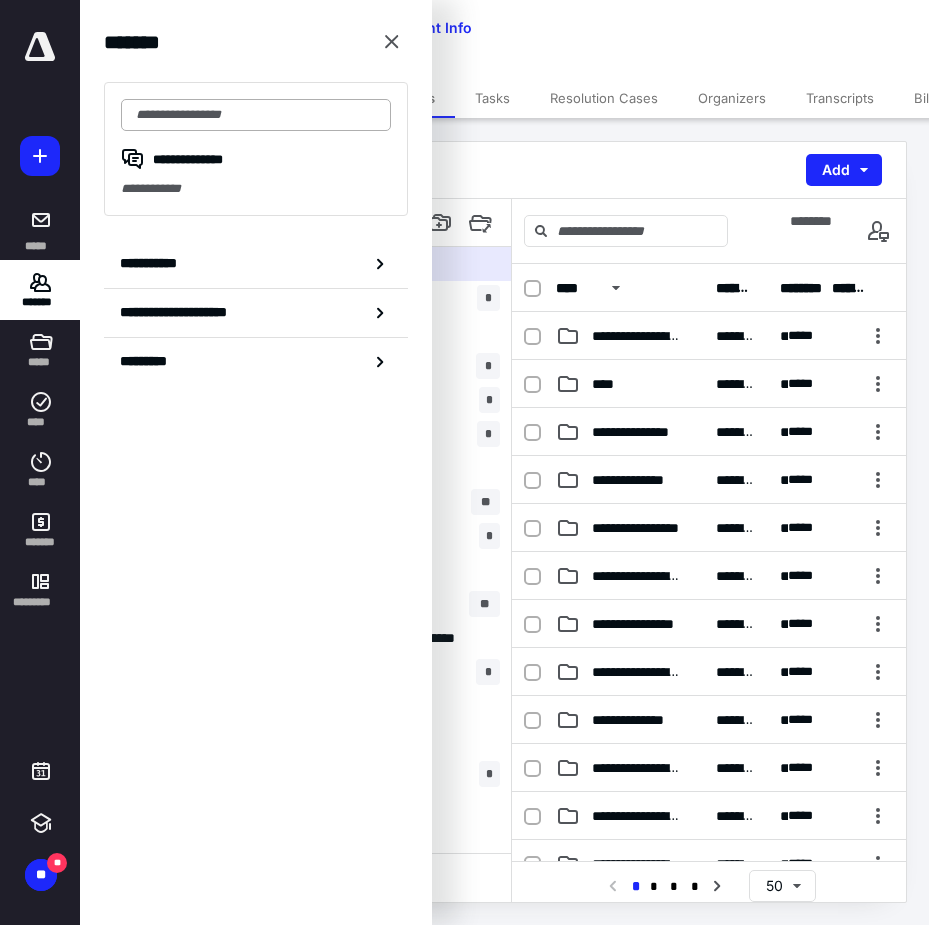 click at bounding box center [256, 115] 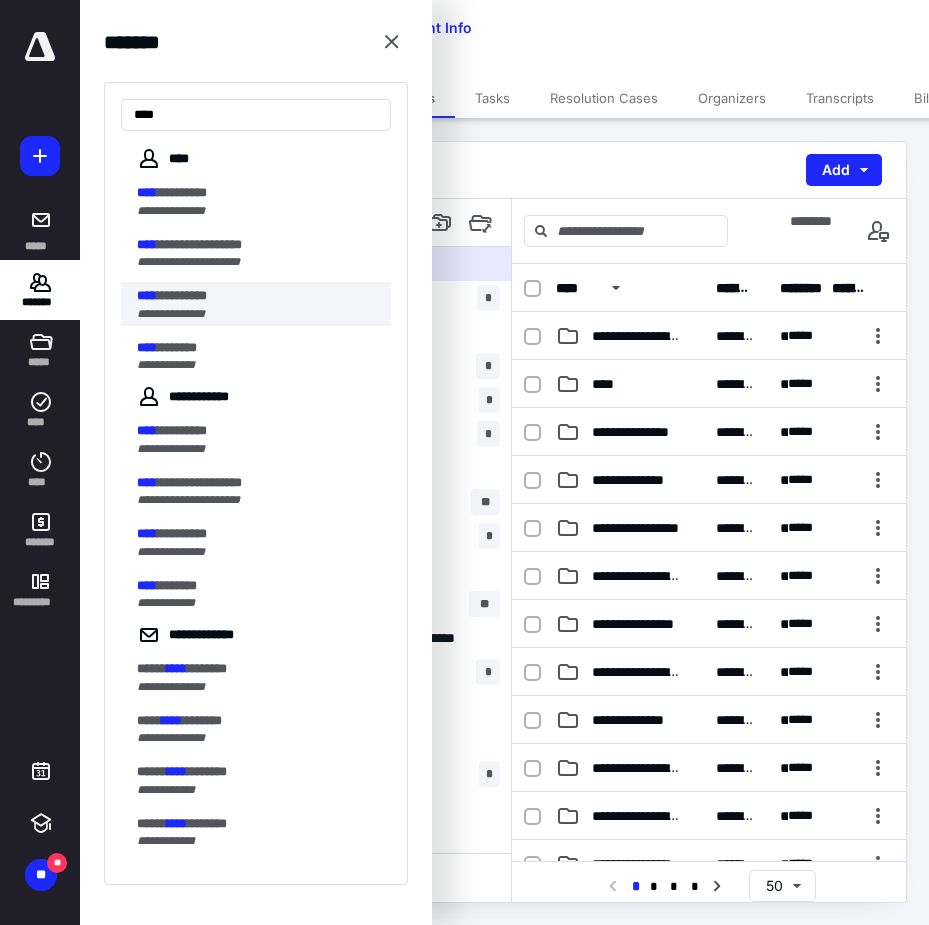 type on "****" 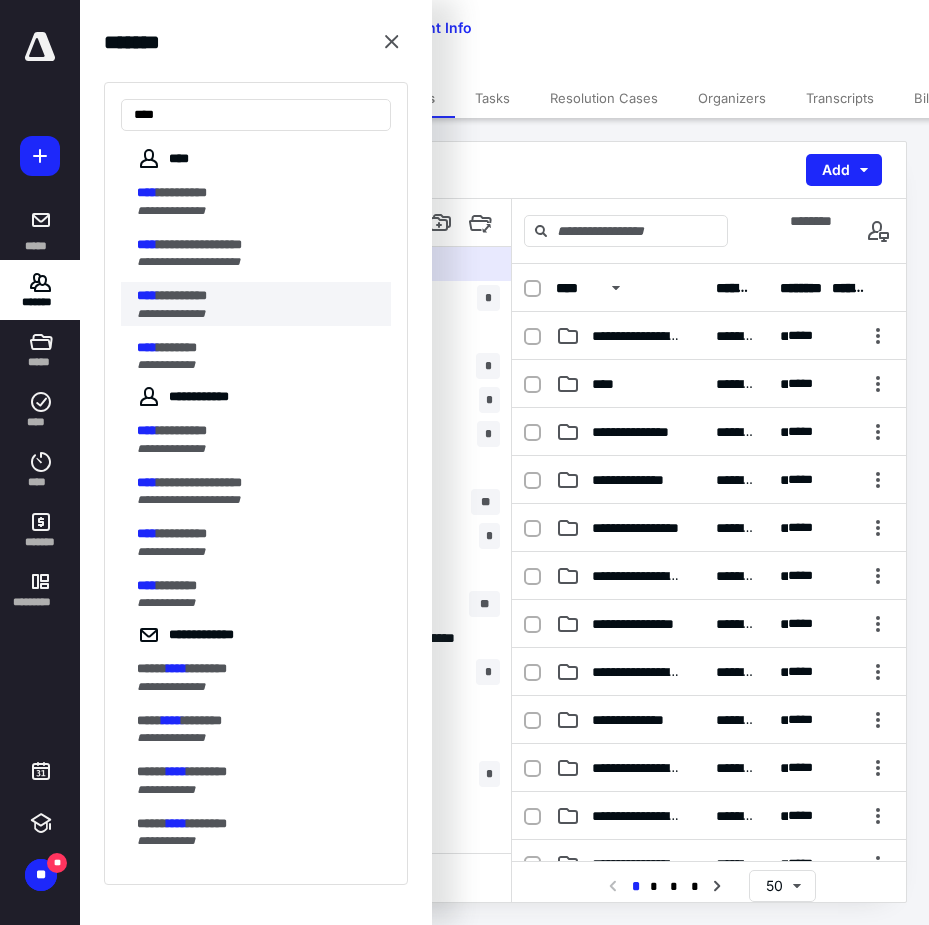 click on "**********" at bounding box center [264, 304] 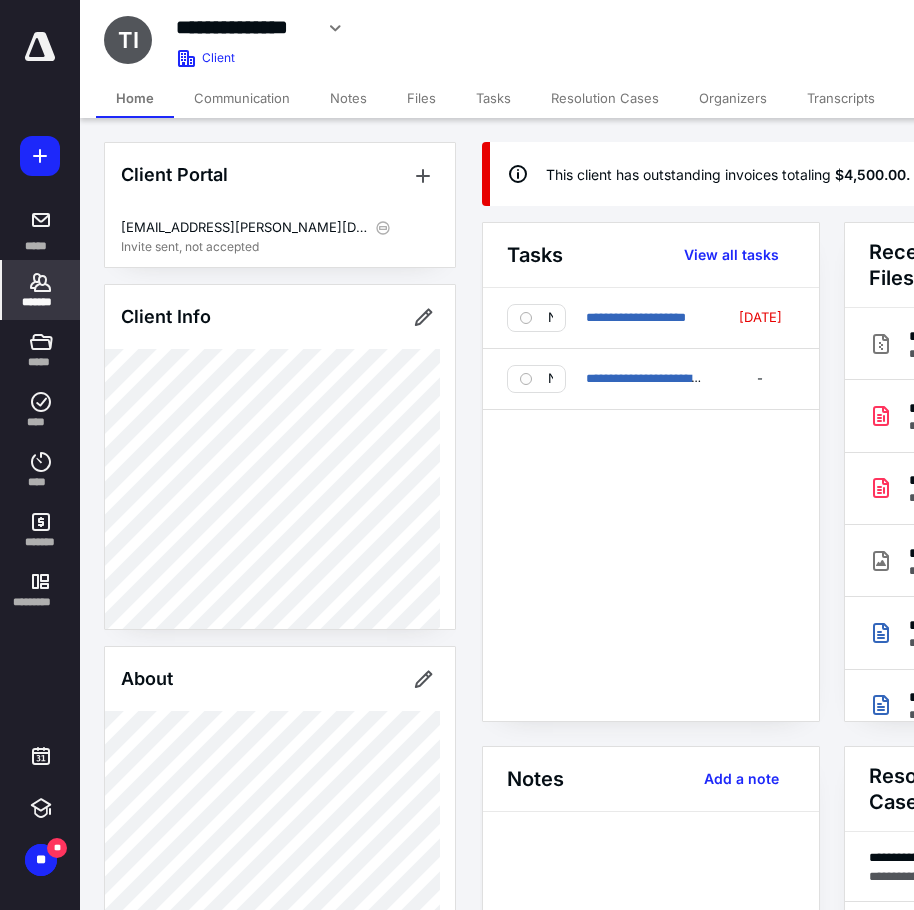 click on "Files" at bounding box center [421, 98] 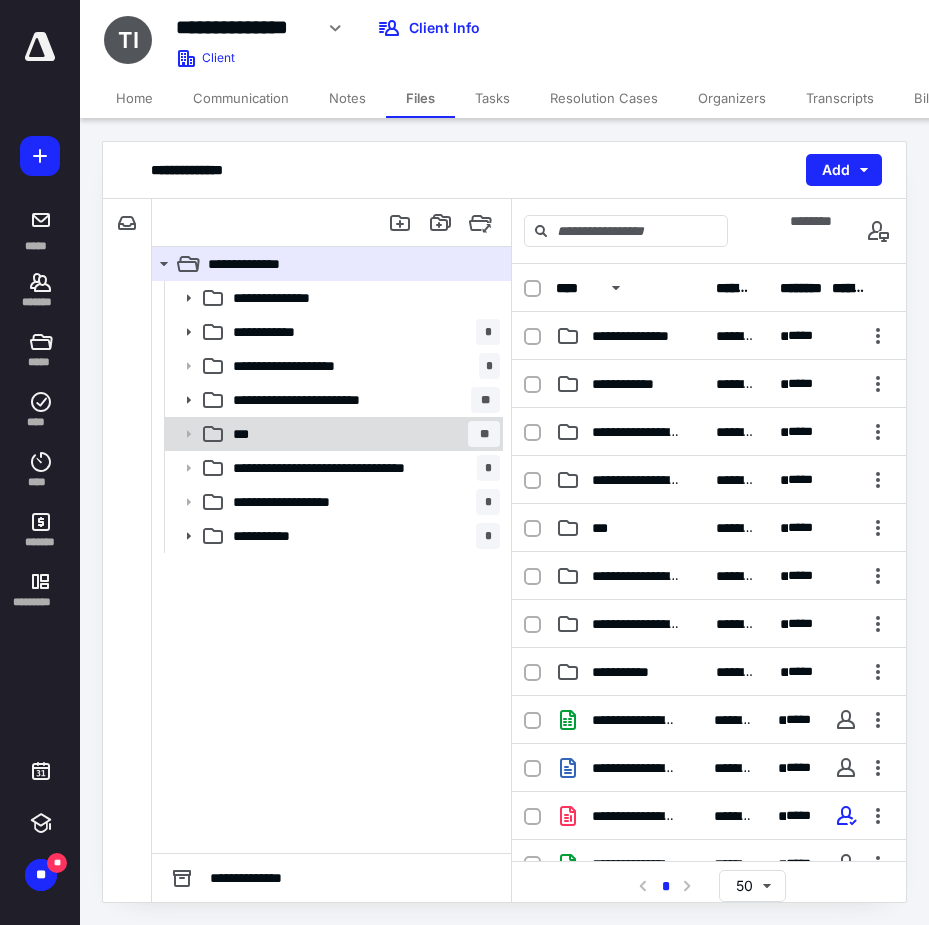 click on "*** **" at bounding box center [362, 434] 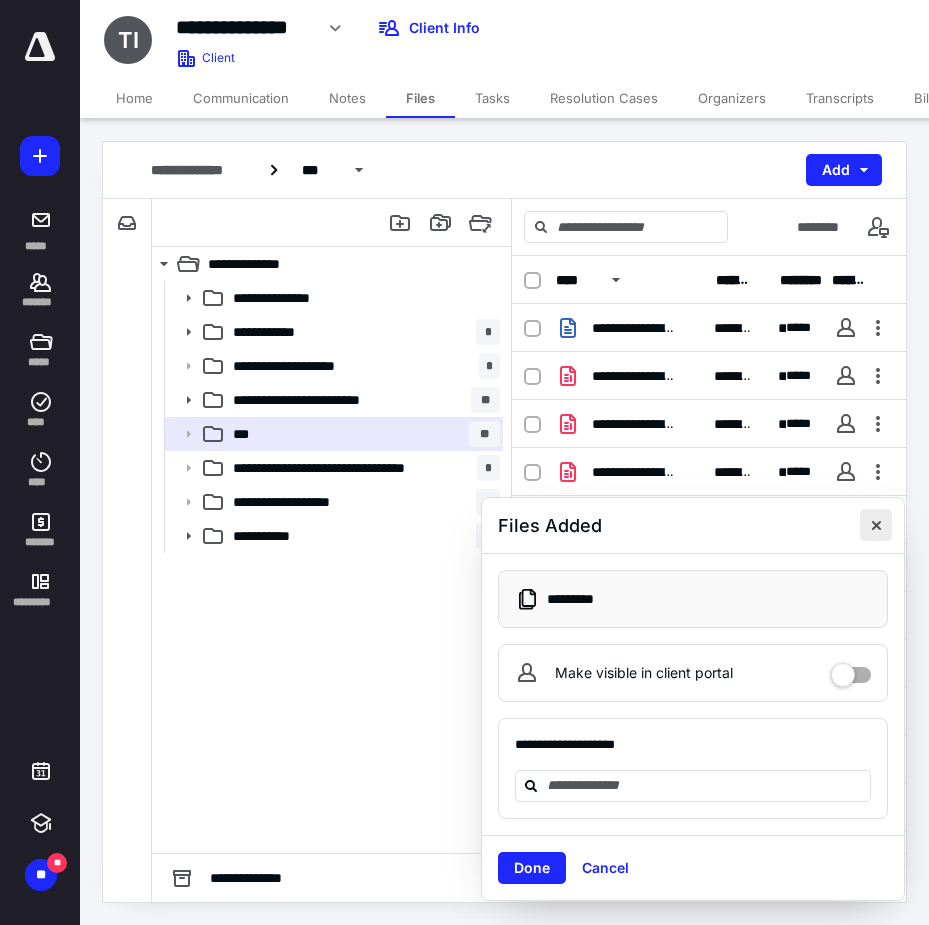 click at bounding box center (876, 525) 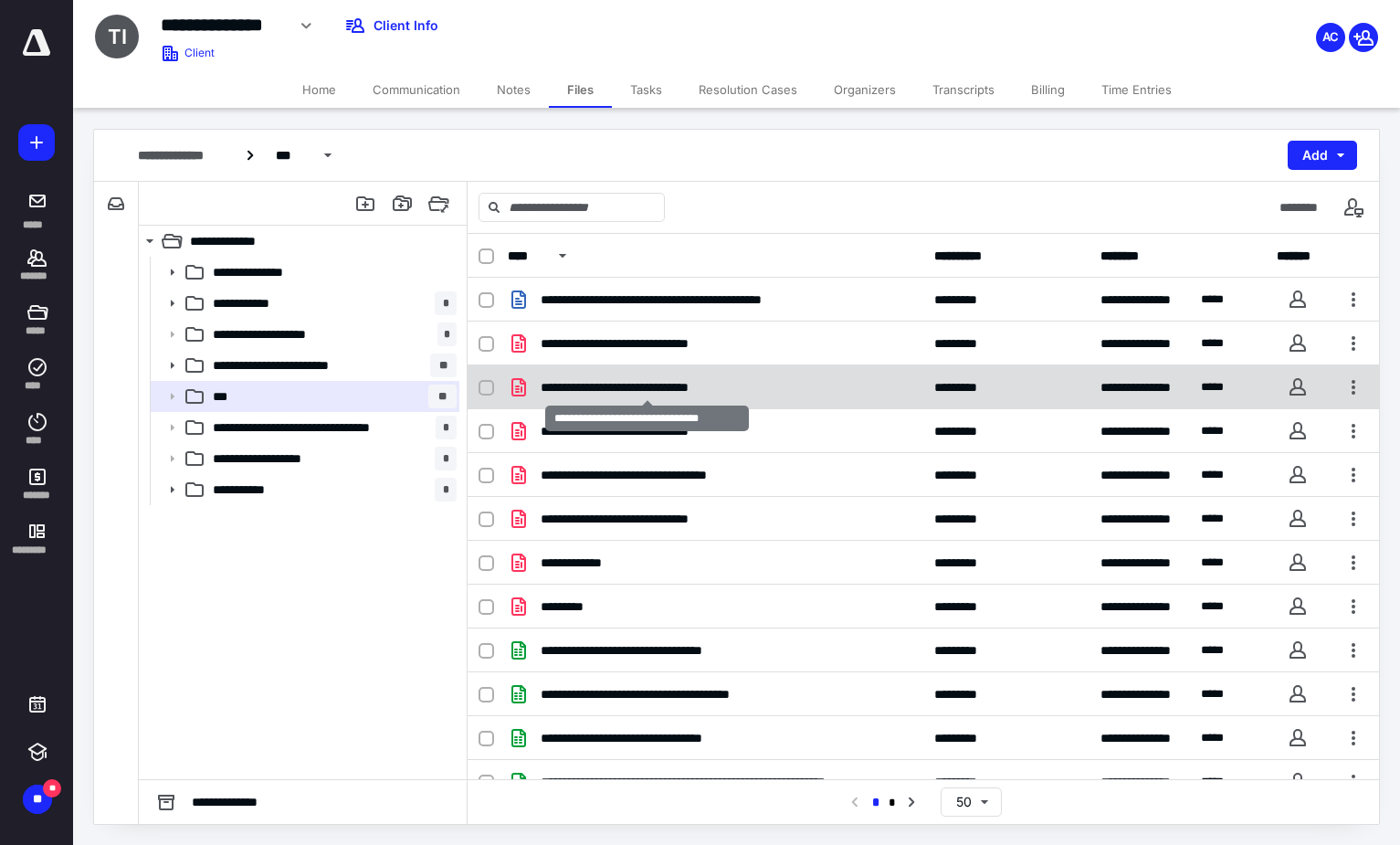 click on "**********" at bounding box center (647, 387) 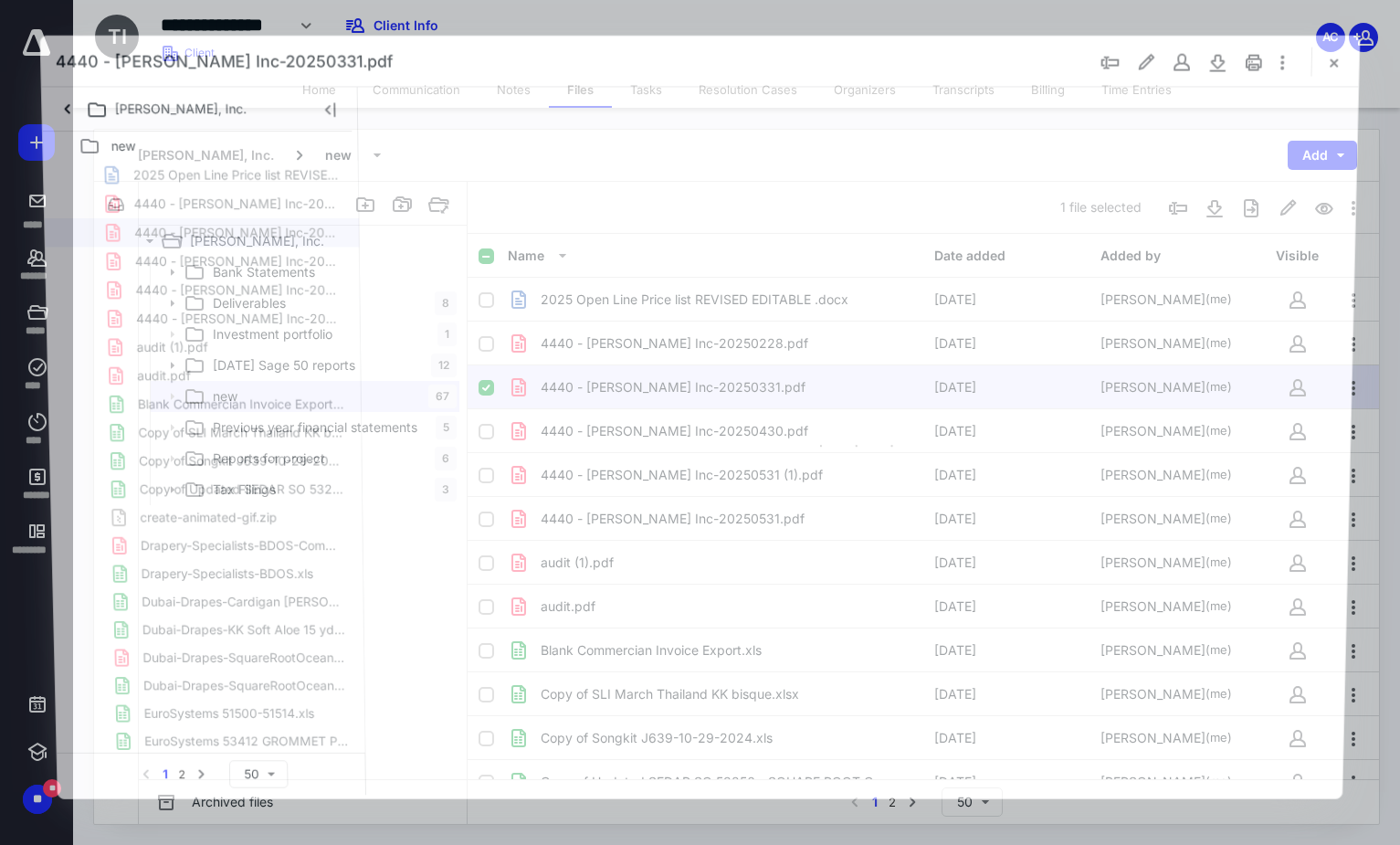 scroll, scrollTop: 0, scrollLeft: 0, axis: both 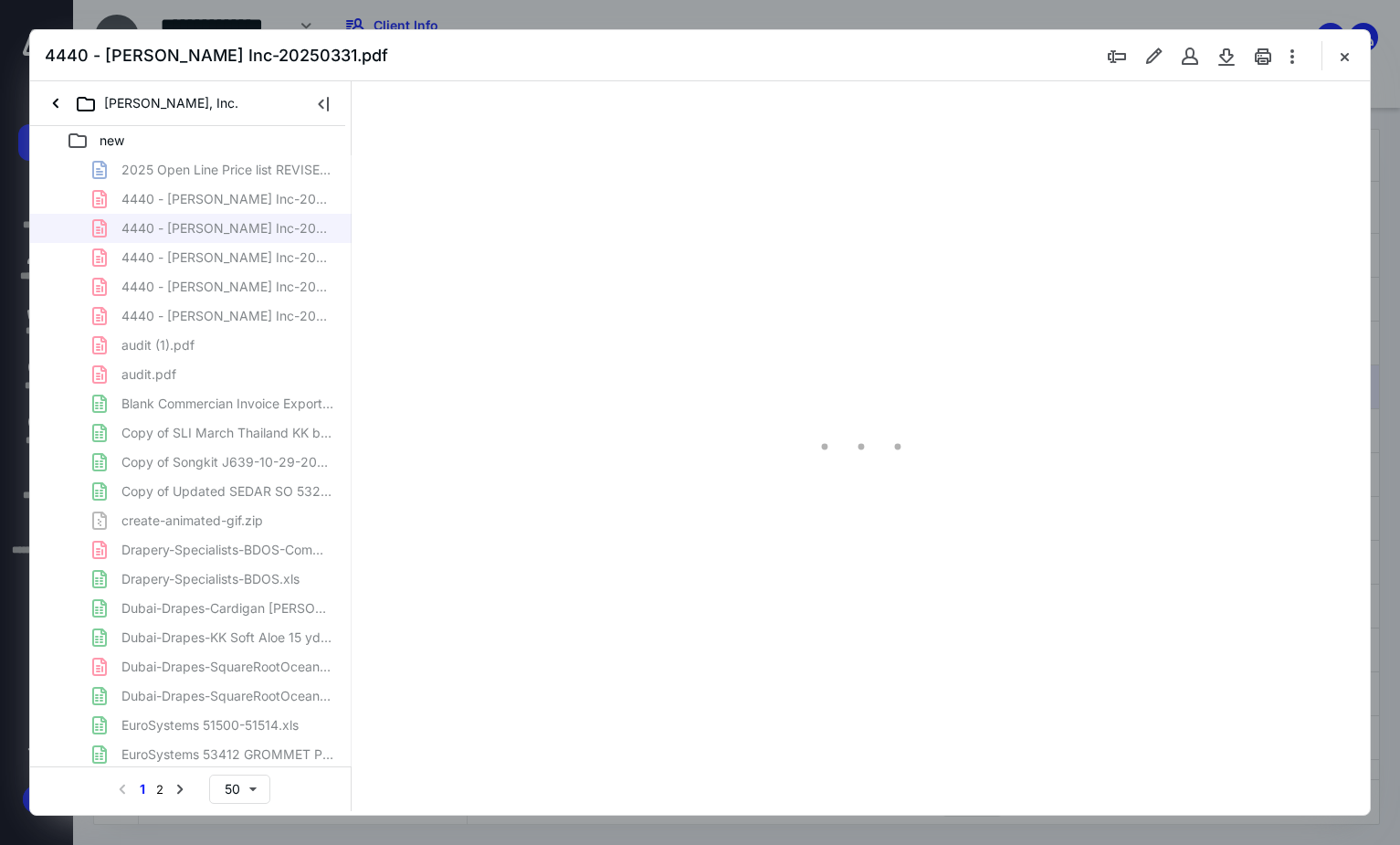 type on "91" 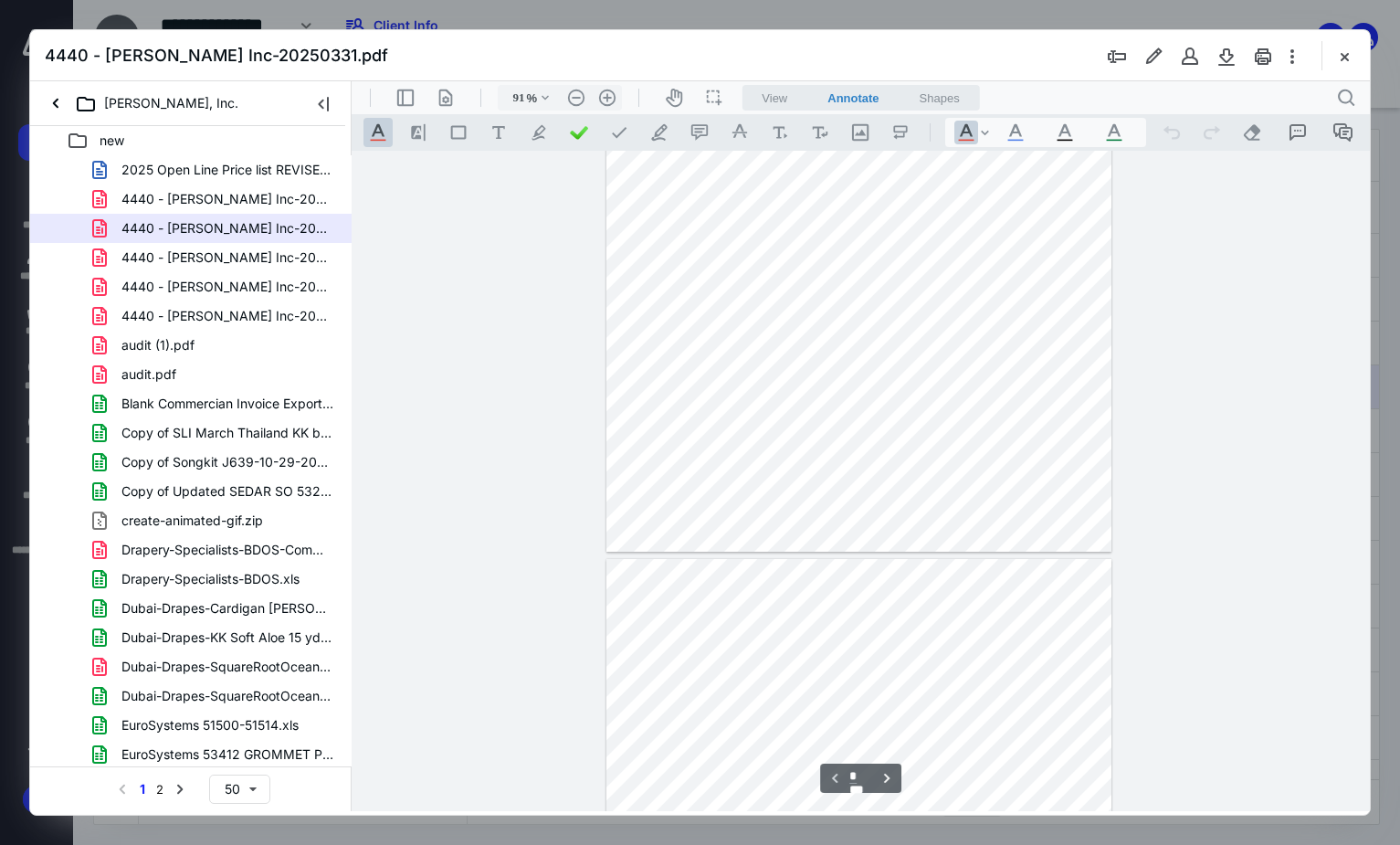 scroll, scrollTop: 347, scrollLeft: 0, axis: vertical 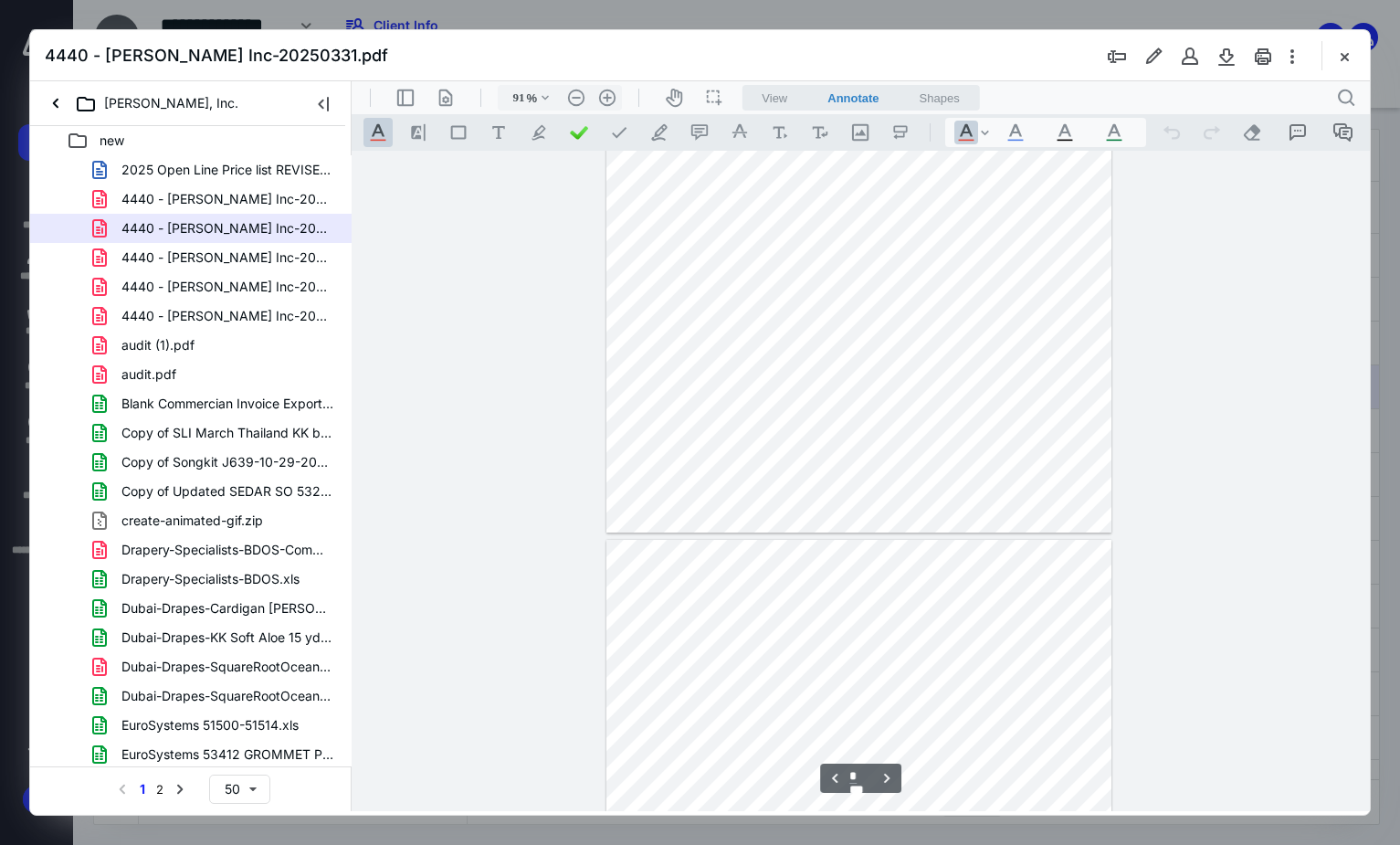 type on "*" 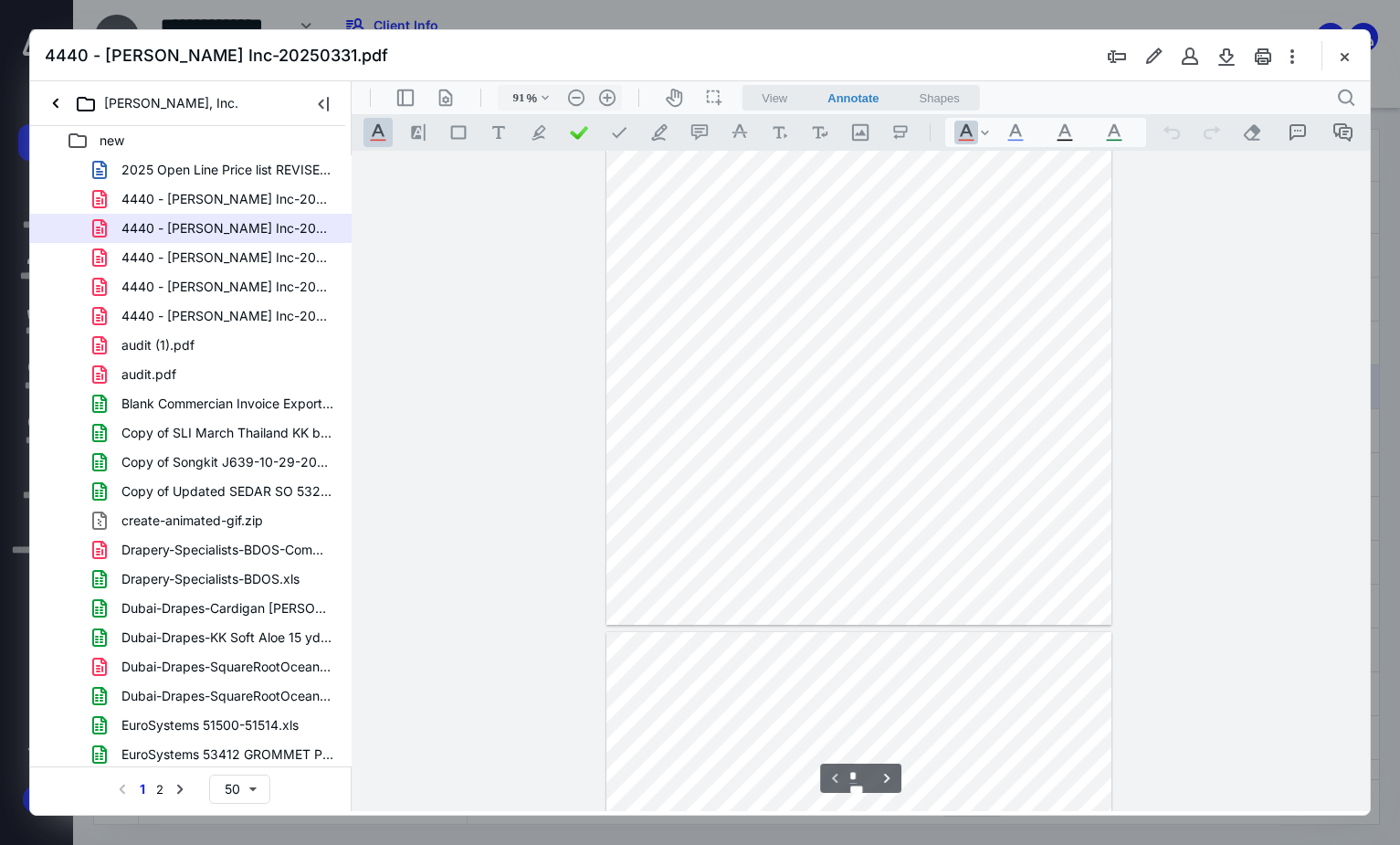 scroll, scrollTop: 164, scrollLeft: 0, axis: vertical 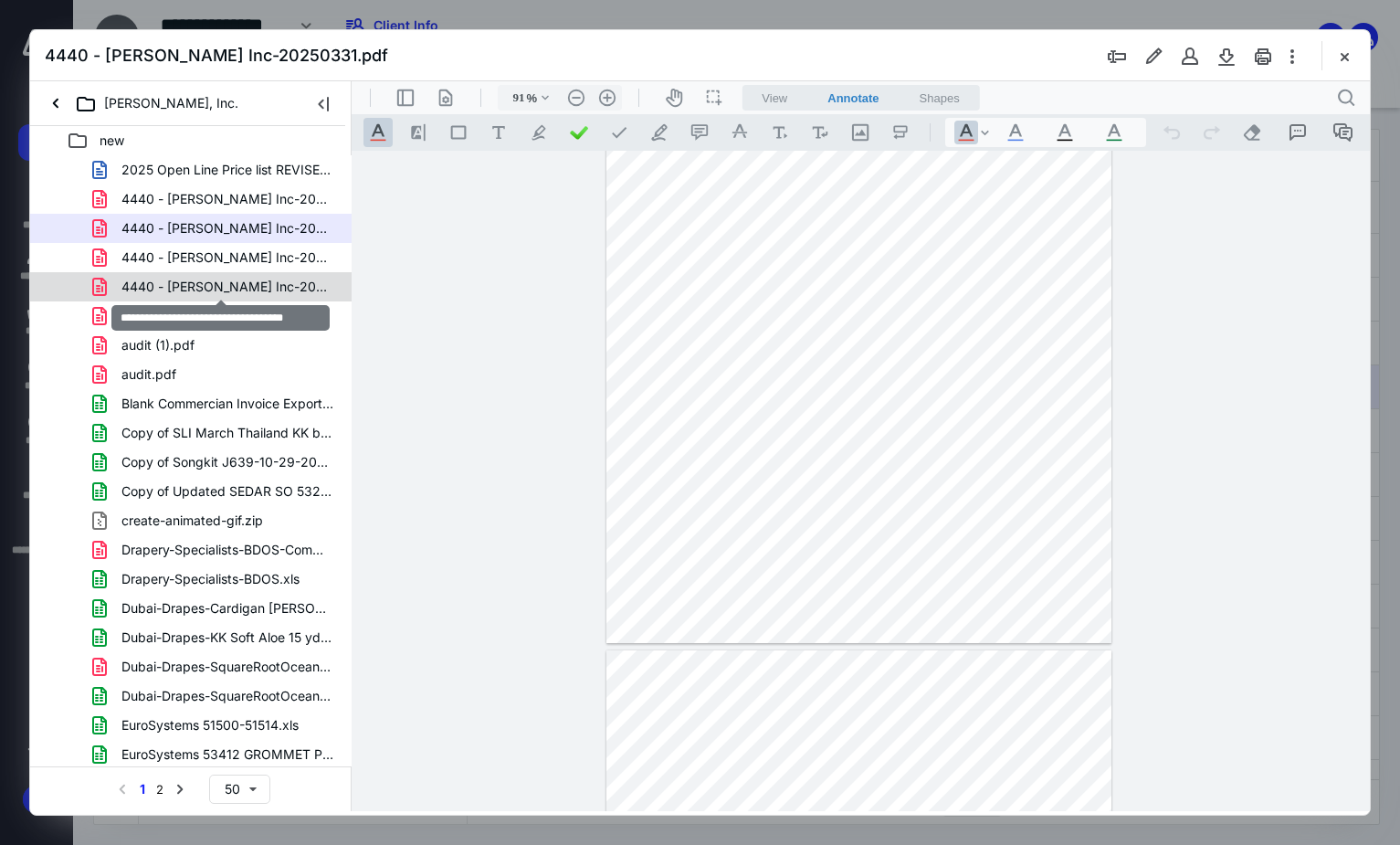click on "4440 - [PERSON_NAME] Inc-20250531 (1).pdf" at bounding box center [227, 287] 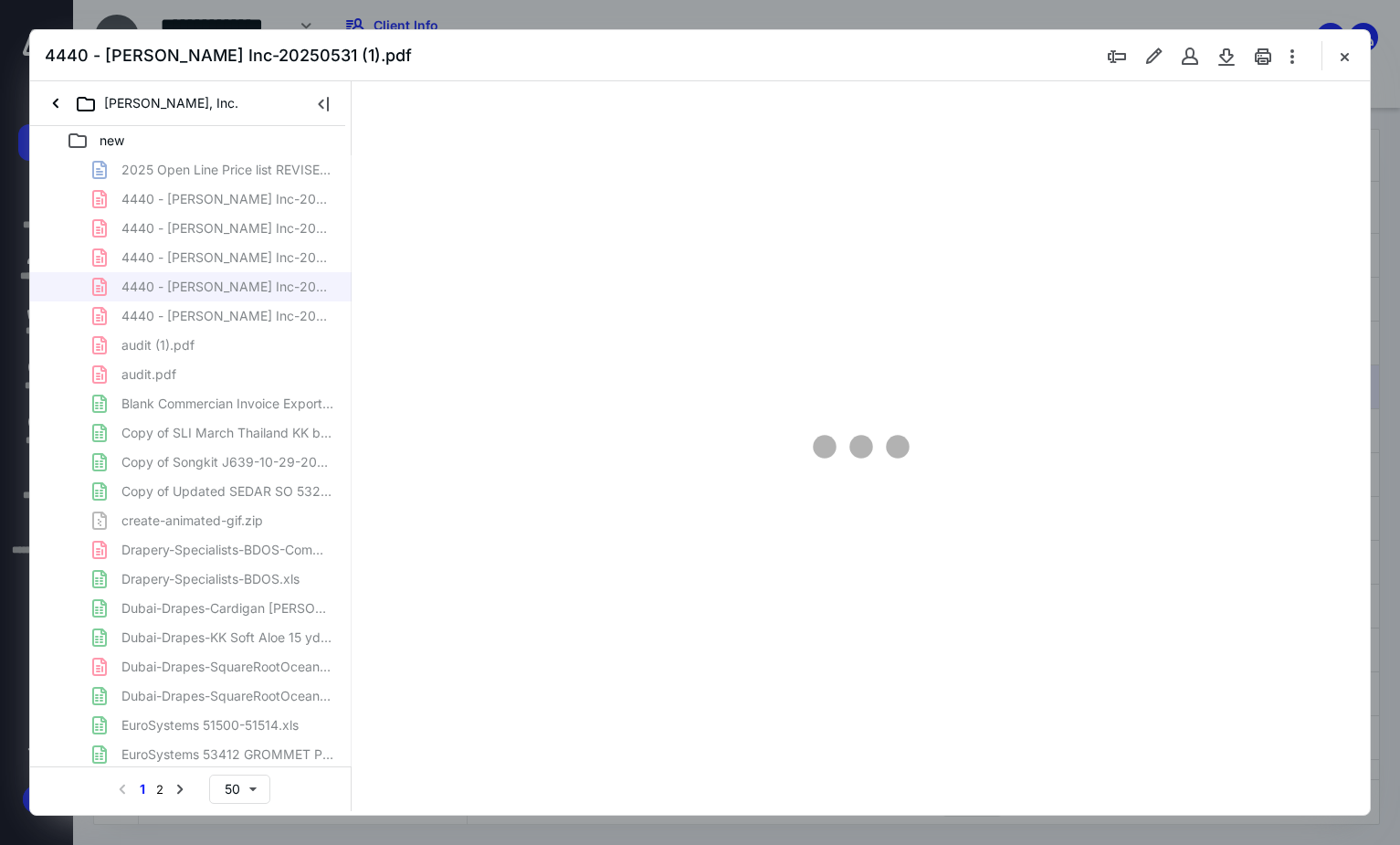 type on "91" 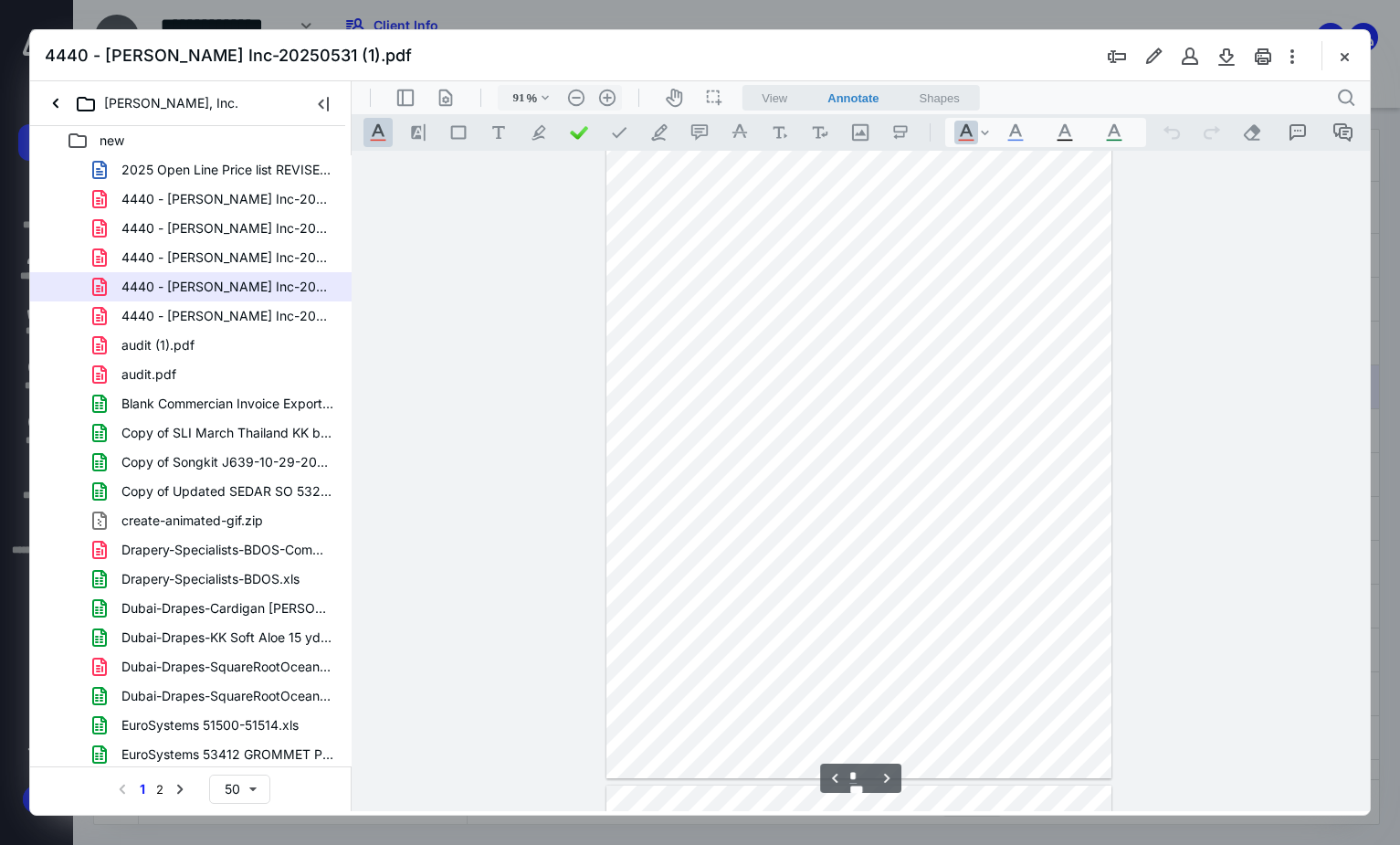 scroll, scrollTop: 1352, scrollLeft: 0, axis: vertical 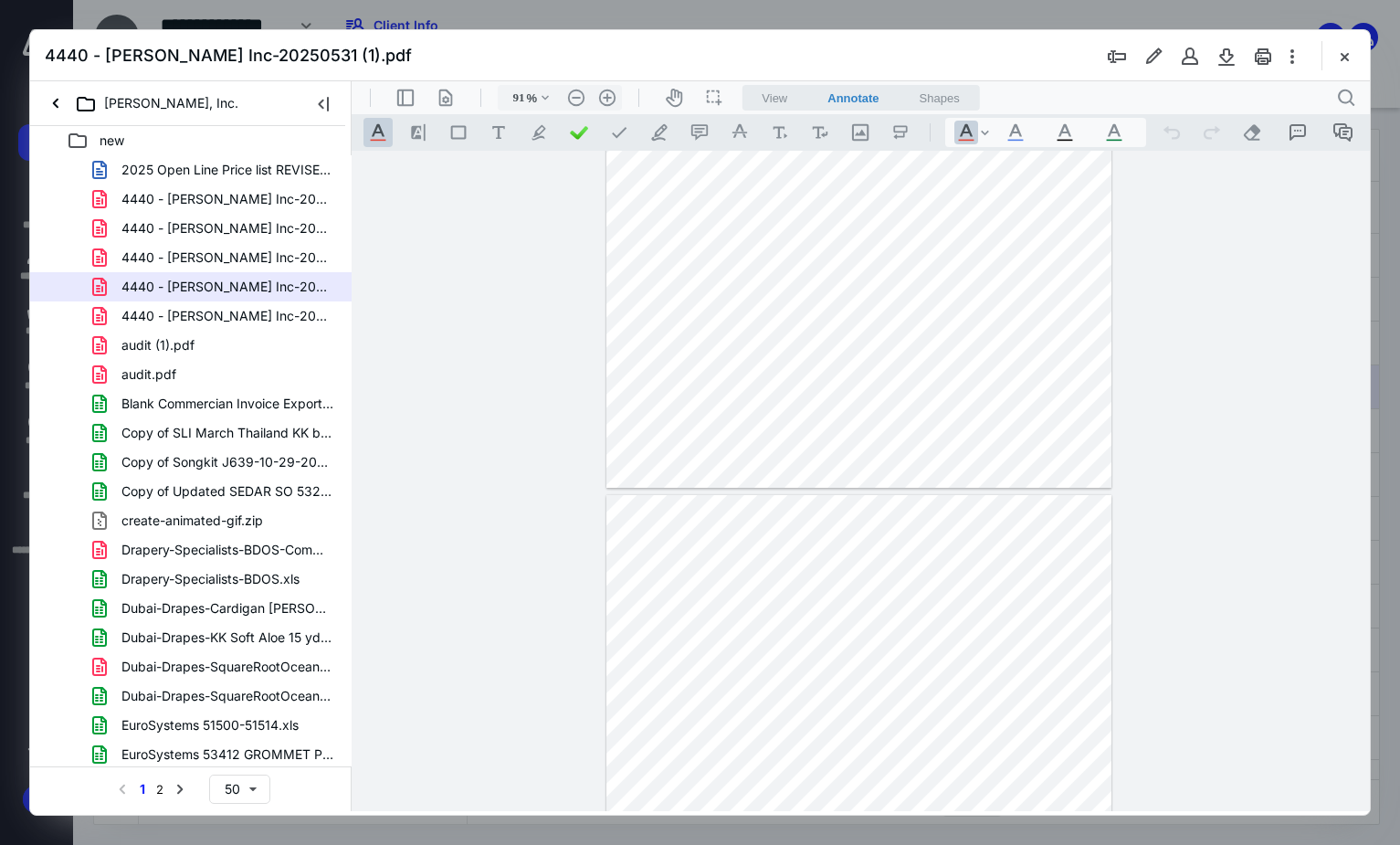 type on "*" 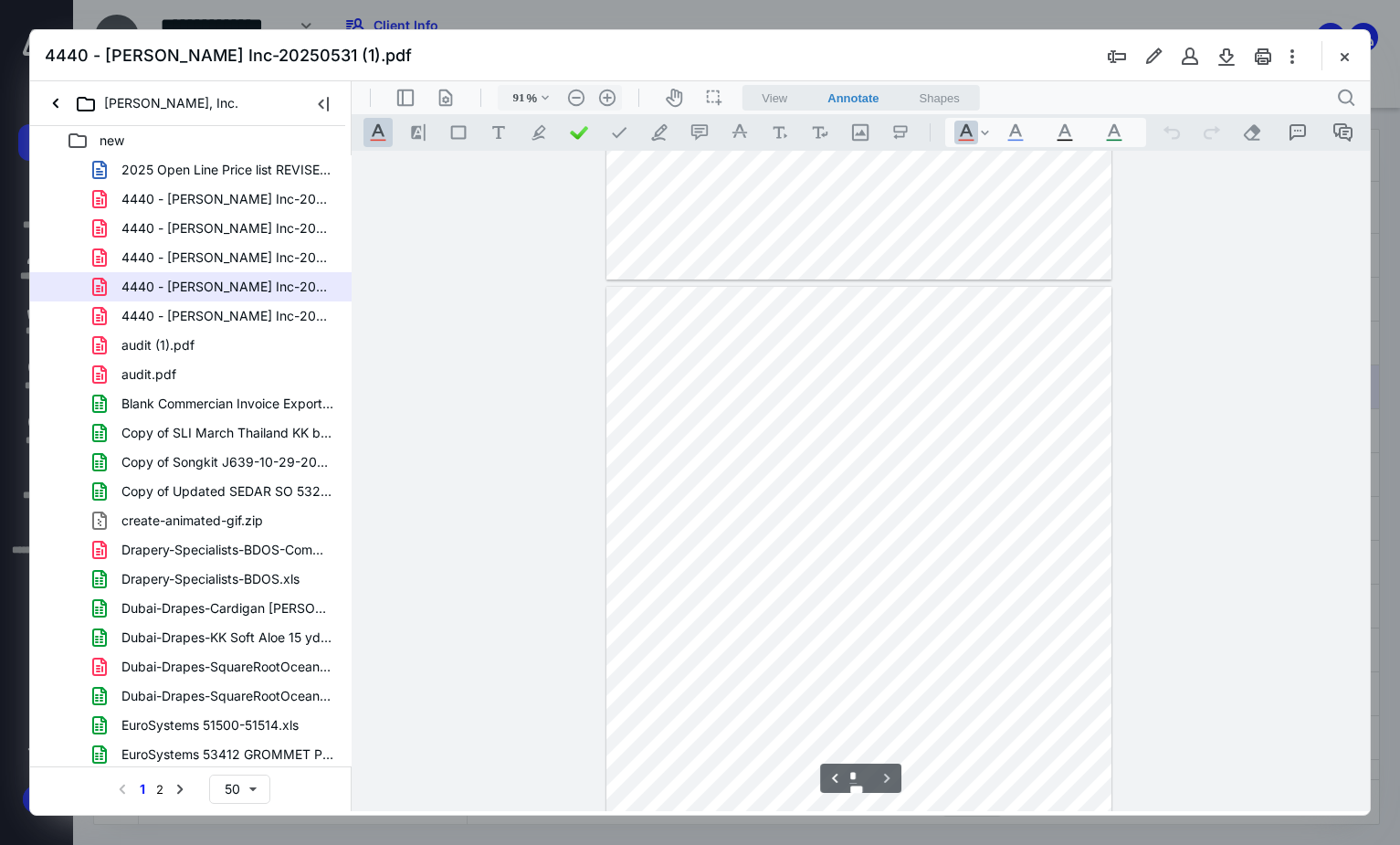 scroll, scrollTop: 1981, scrollLeft: 0, axis: vertical 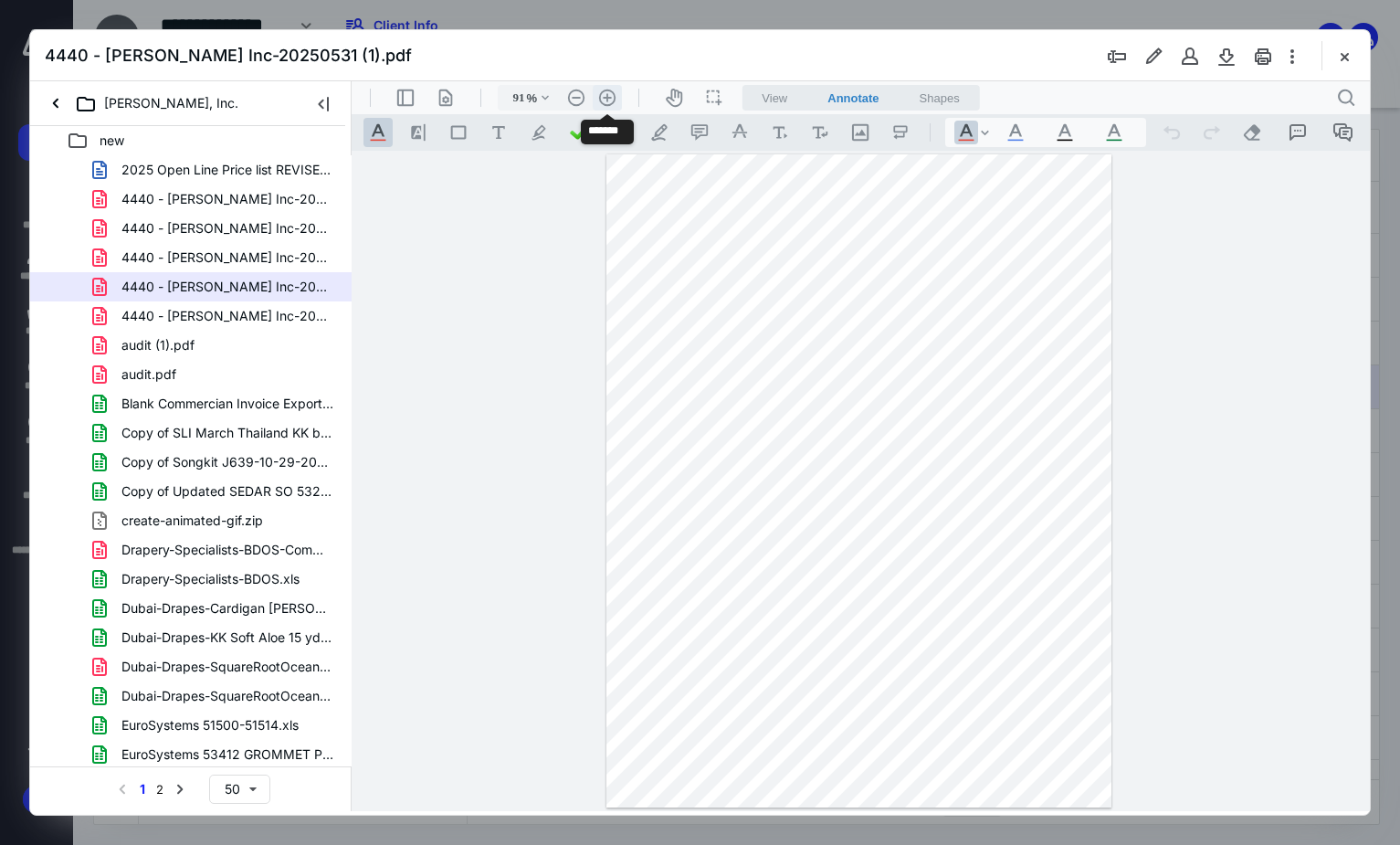 click on ".cls-1{fill:#abb0c4;} icon - header - zoom - in - line" at bounding box center (607, 98) 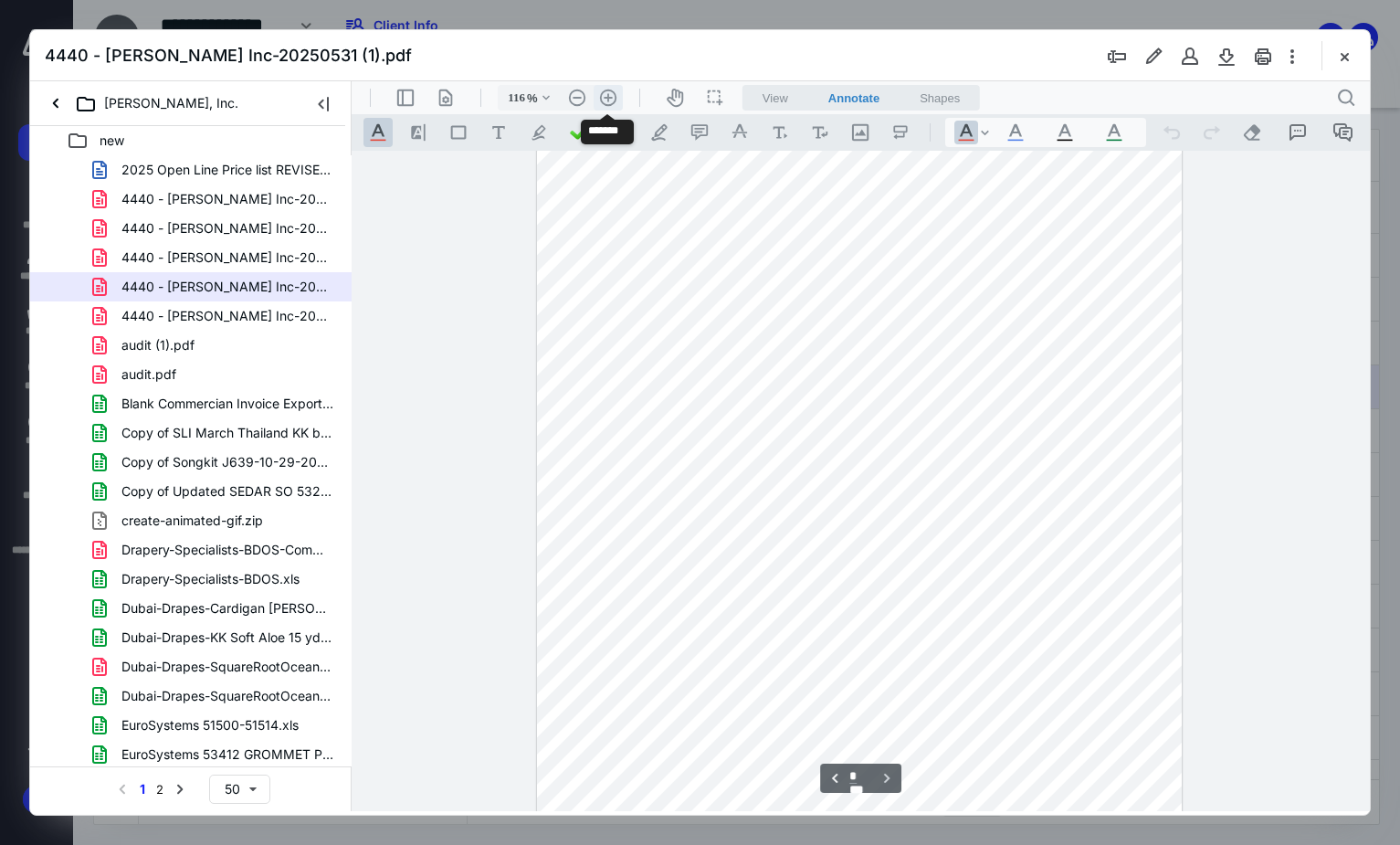 click on ".cls-1{fill:#abb0c4;} icon - header - zoom - in - line" at bounding box center (608, 98) 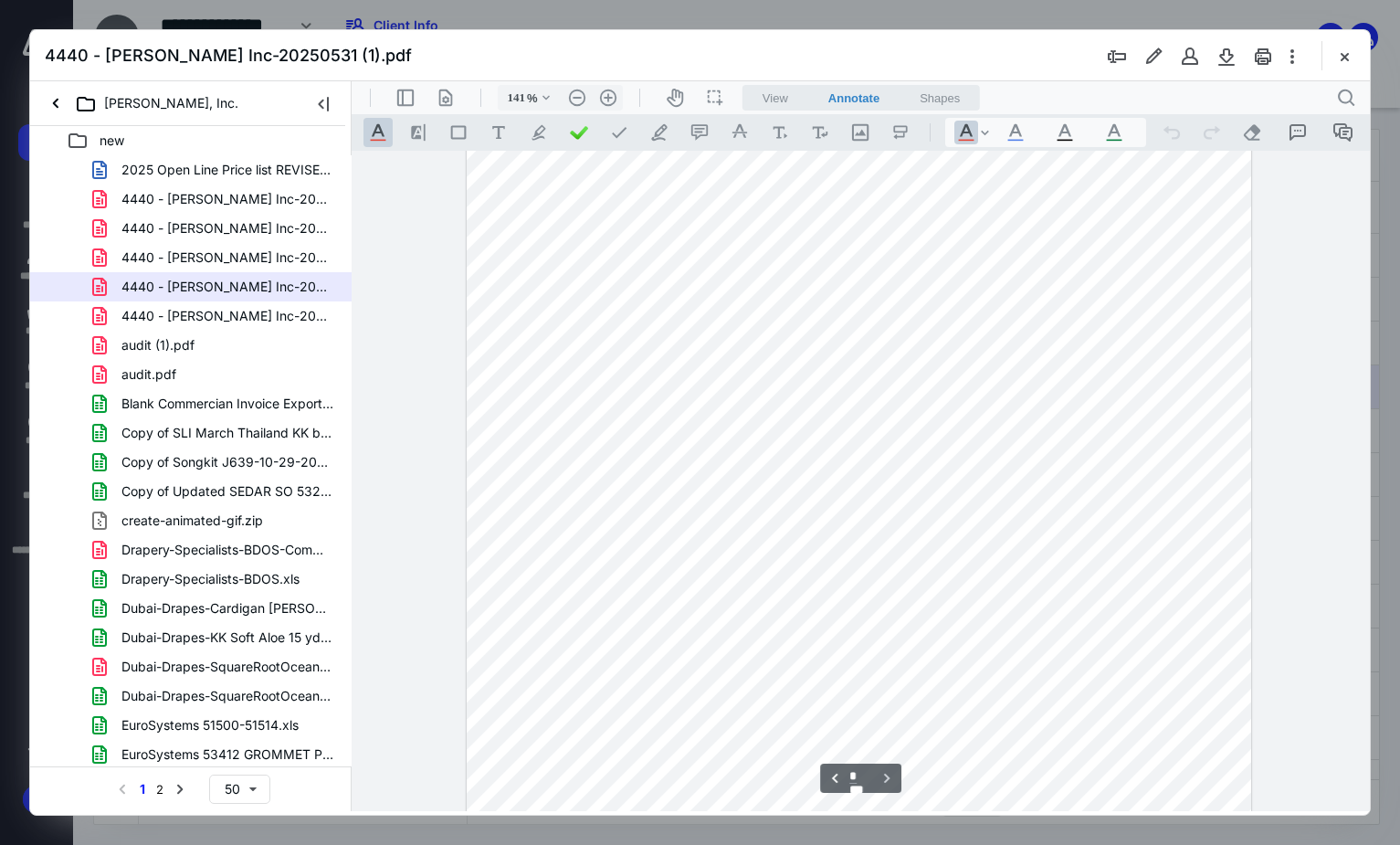 scroll, scrollTop: 3443, scrollLeft: 0, axis: vertical 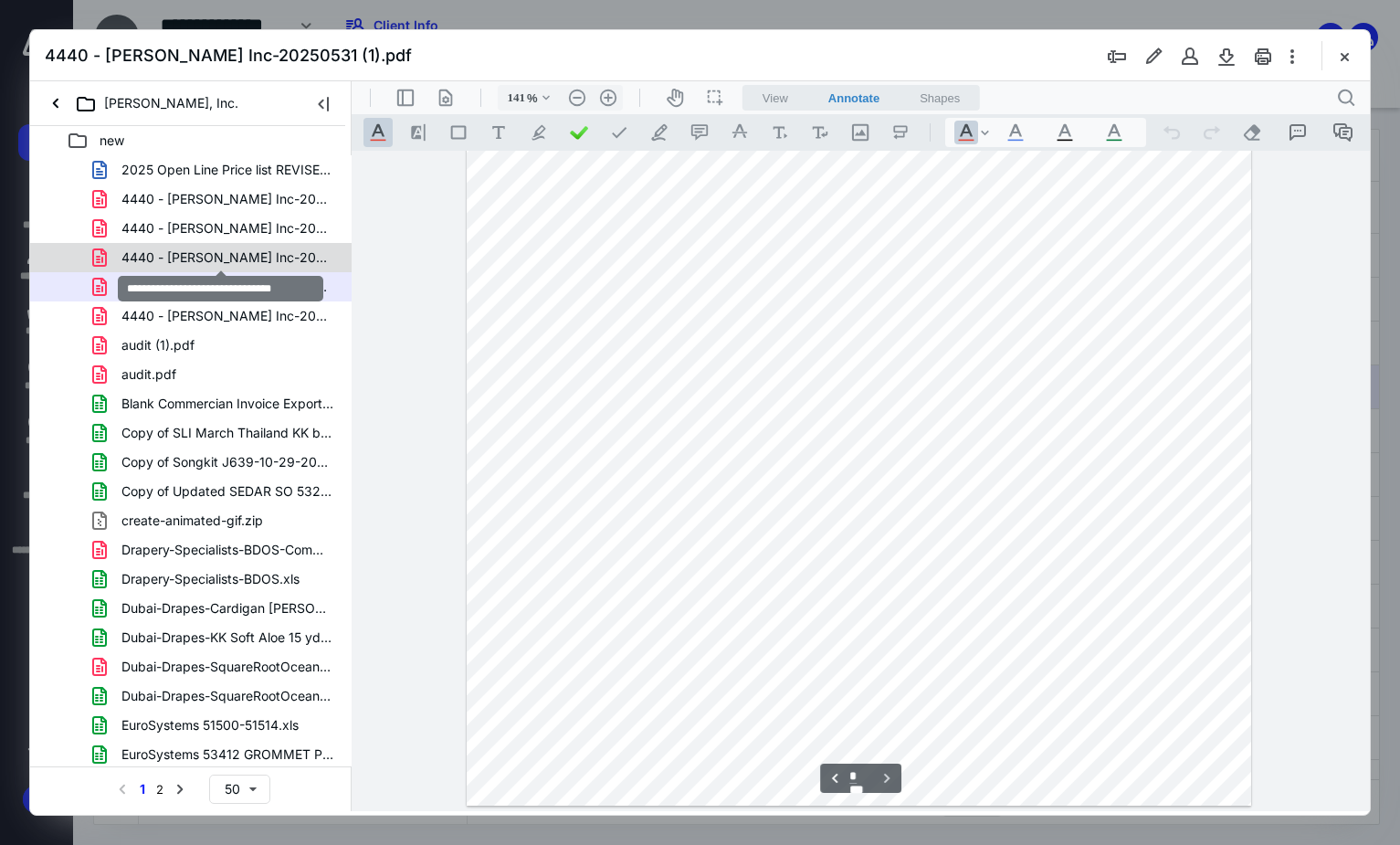 click on "4440 - [PERSON_NAME] Inc-20250430.pdf" at bounding box center [227, 258] 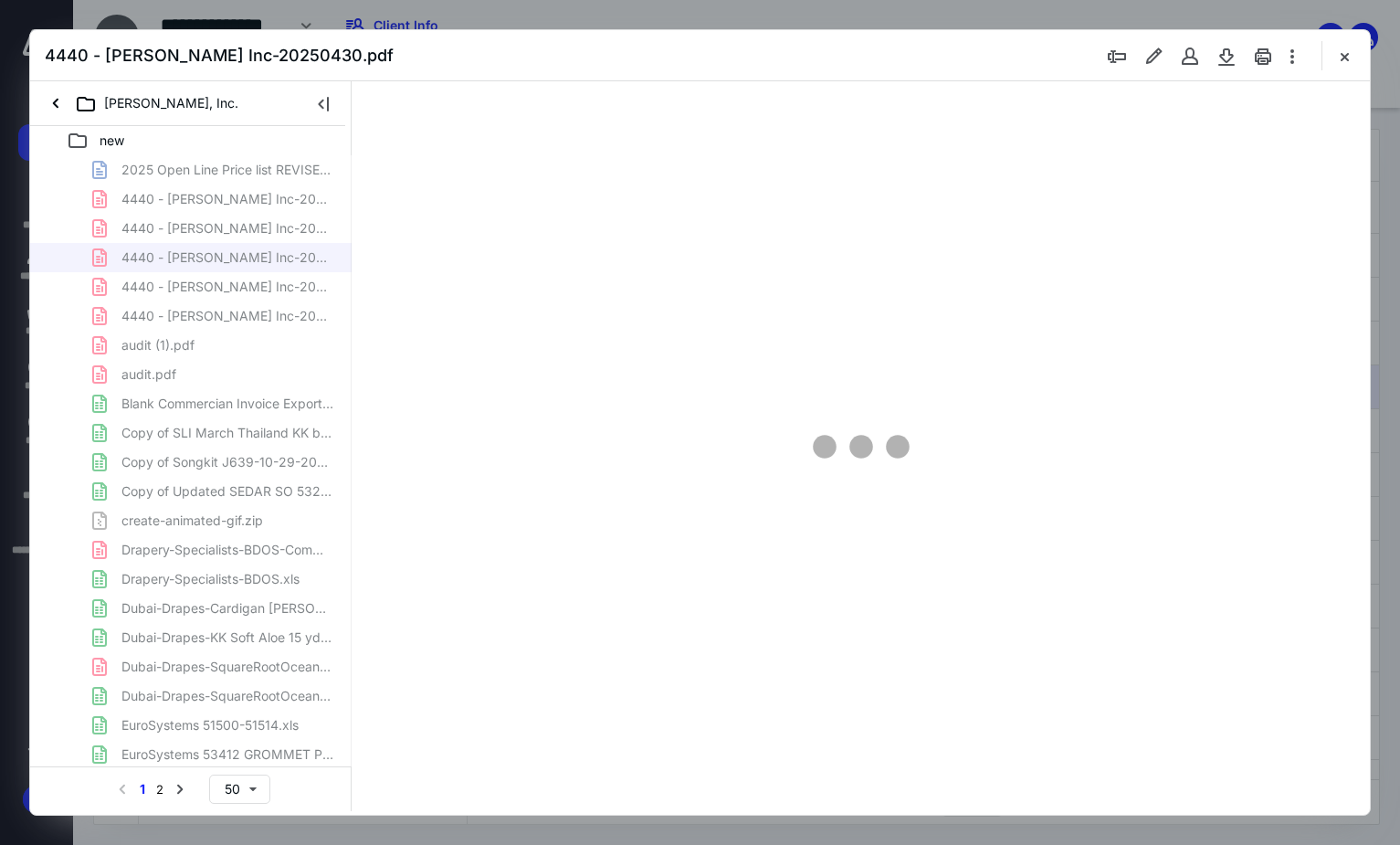 type on "91" 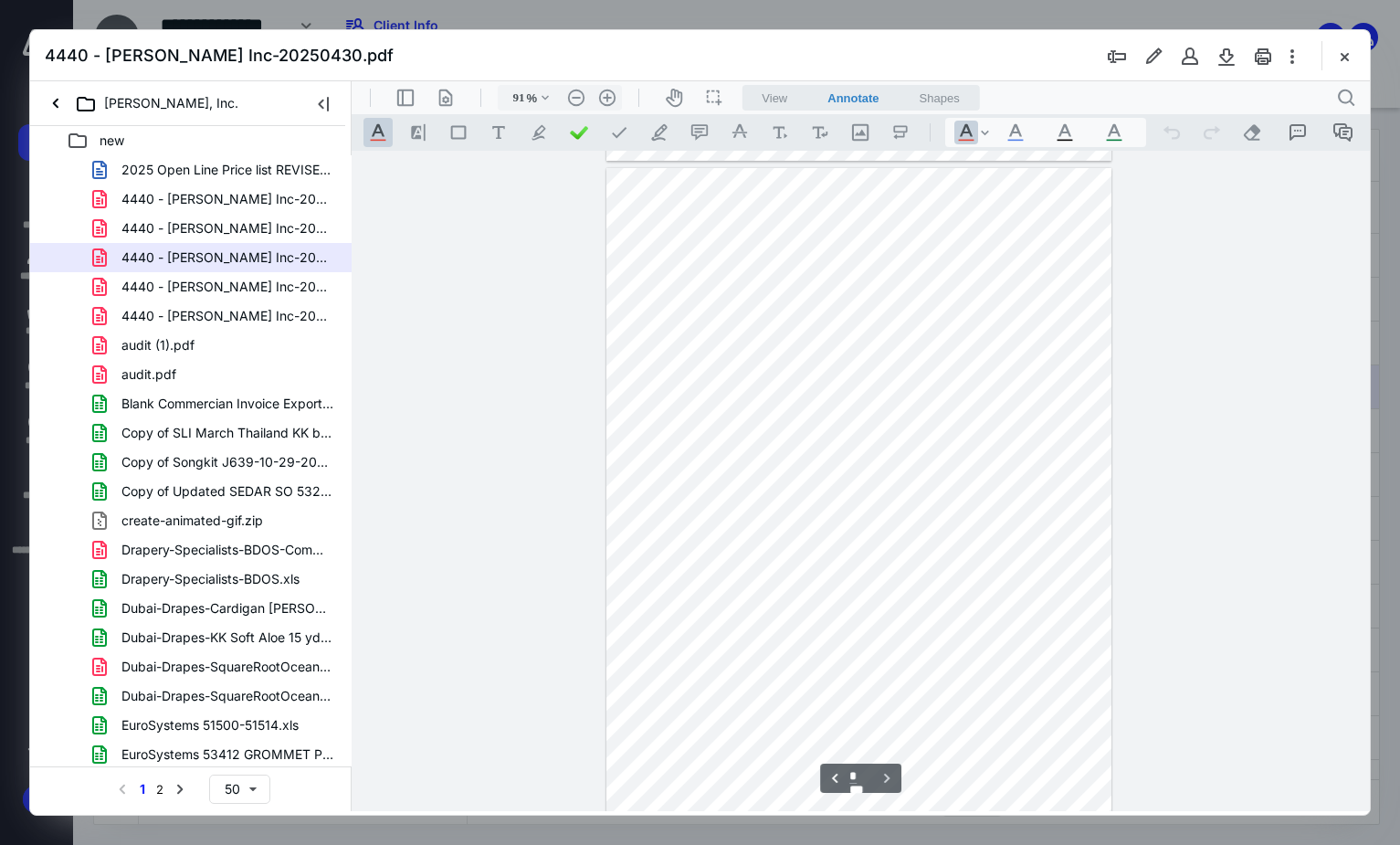 scroll, scrollTop: 1321, scrollLeft: 0, axis: vertical 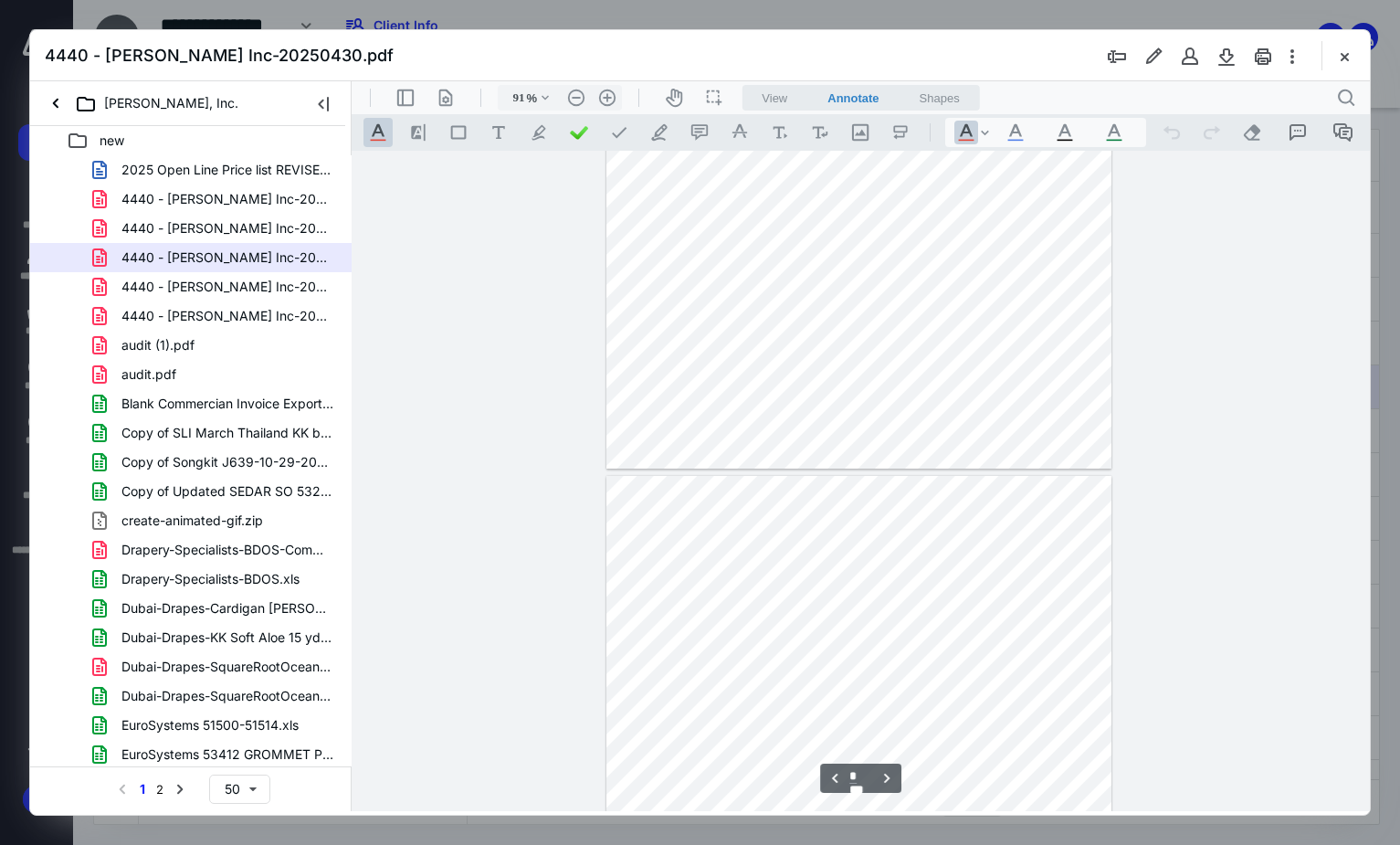 type on "*" 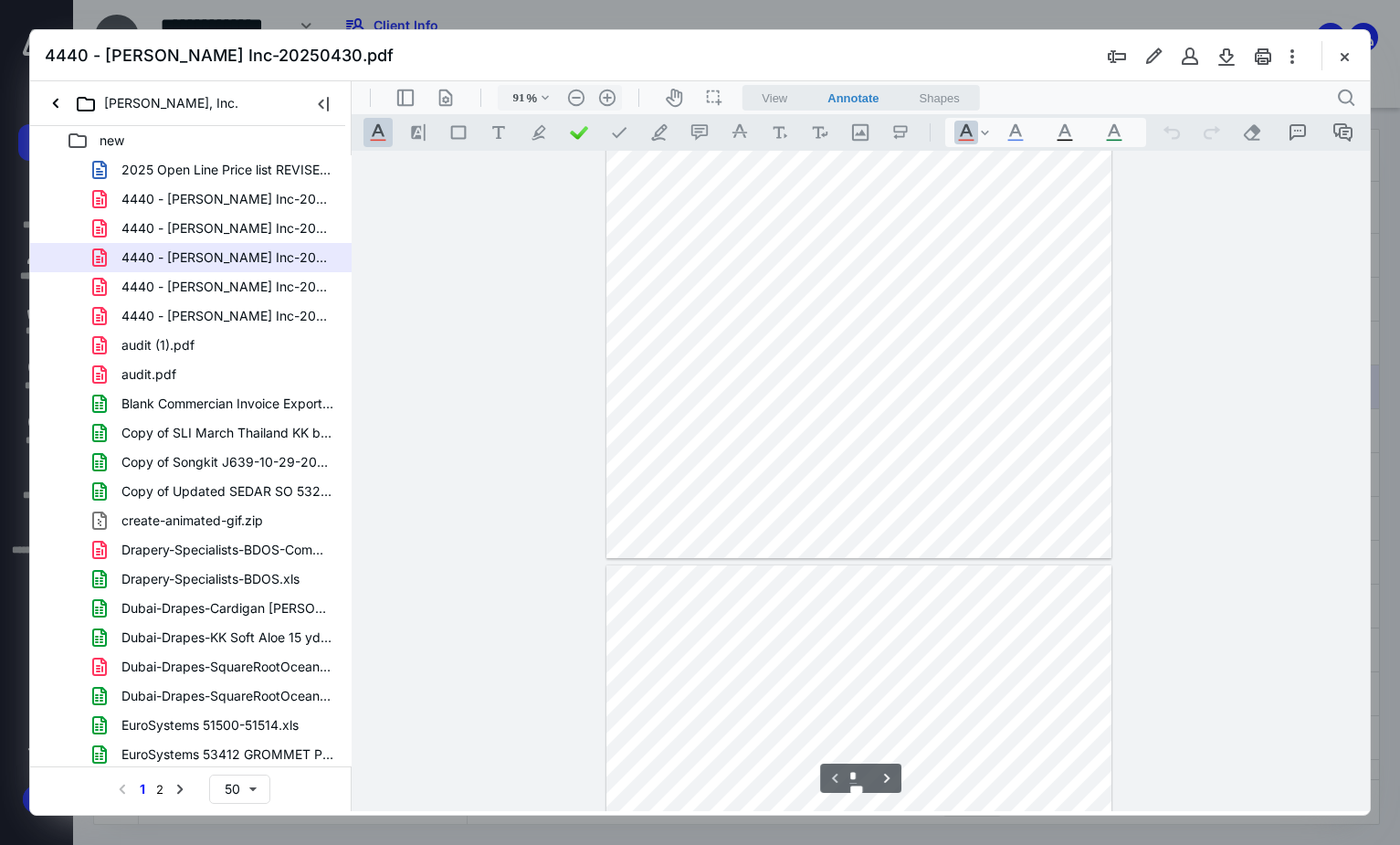 scroll, scrollTop: 225, scrollLeft: 0, axis: vertical 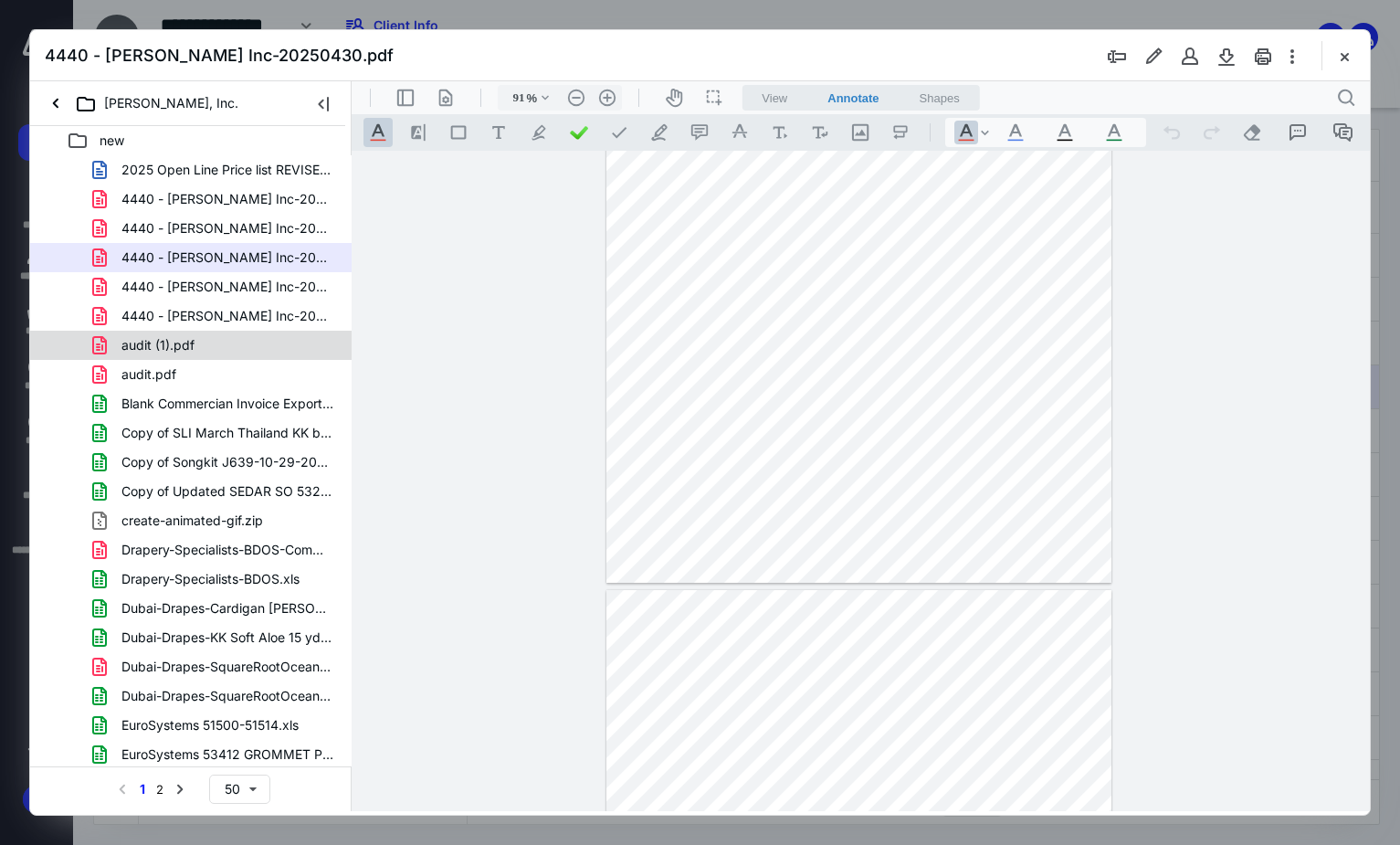 click on "audit (1).pdf" at bounding box center [216, 345] 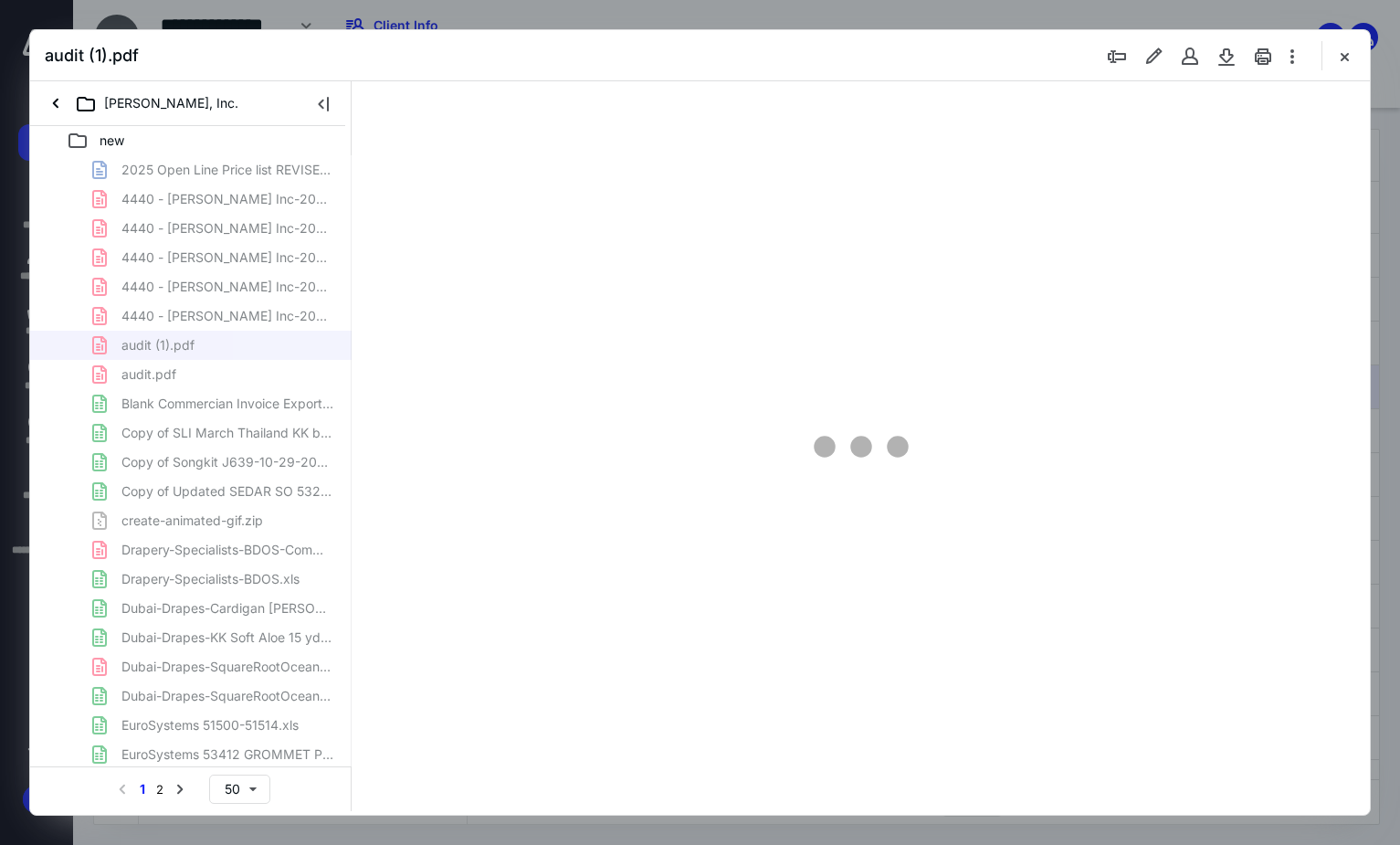 type on "91" 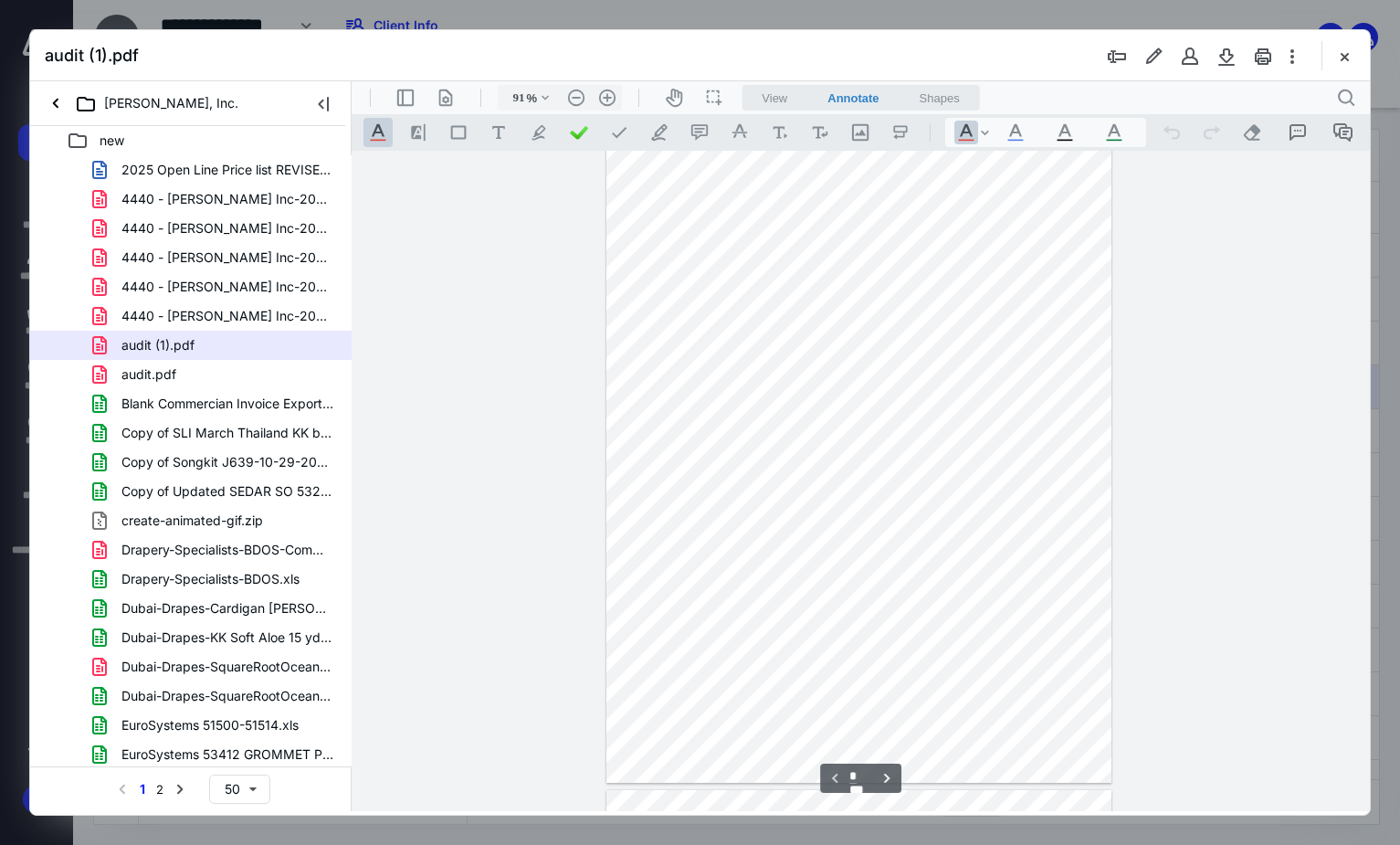 scroll, scrollTop: 0, scrollLeft: 0, axis: both 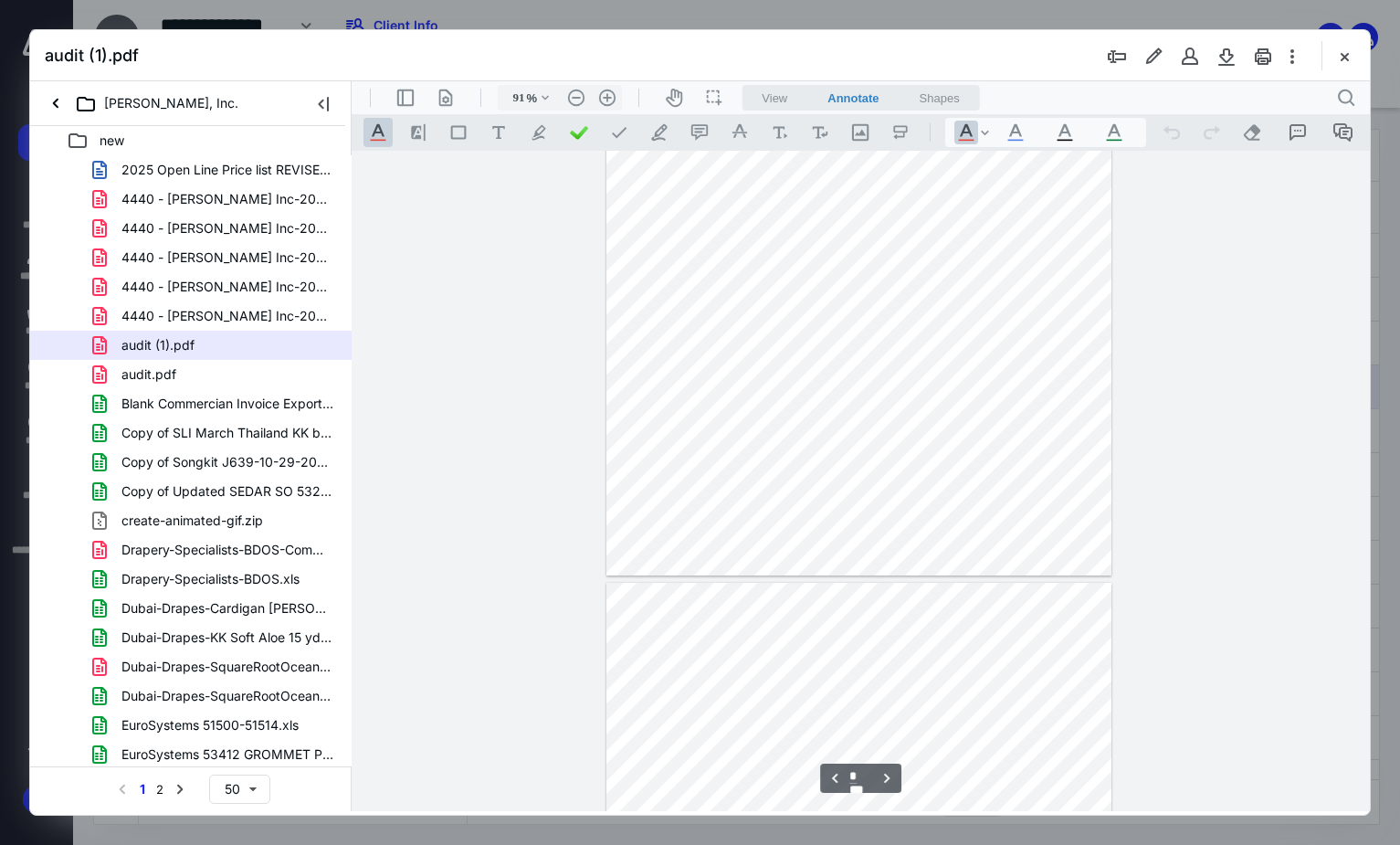 type on "*" 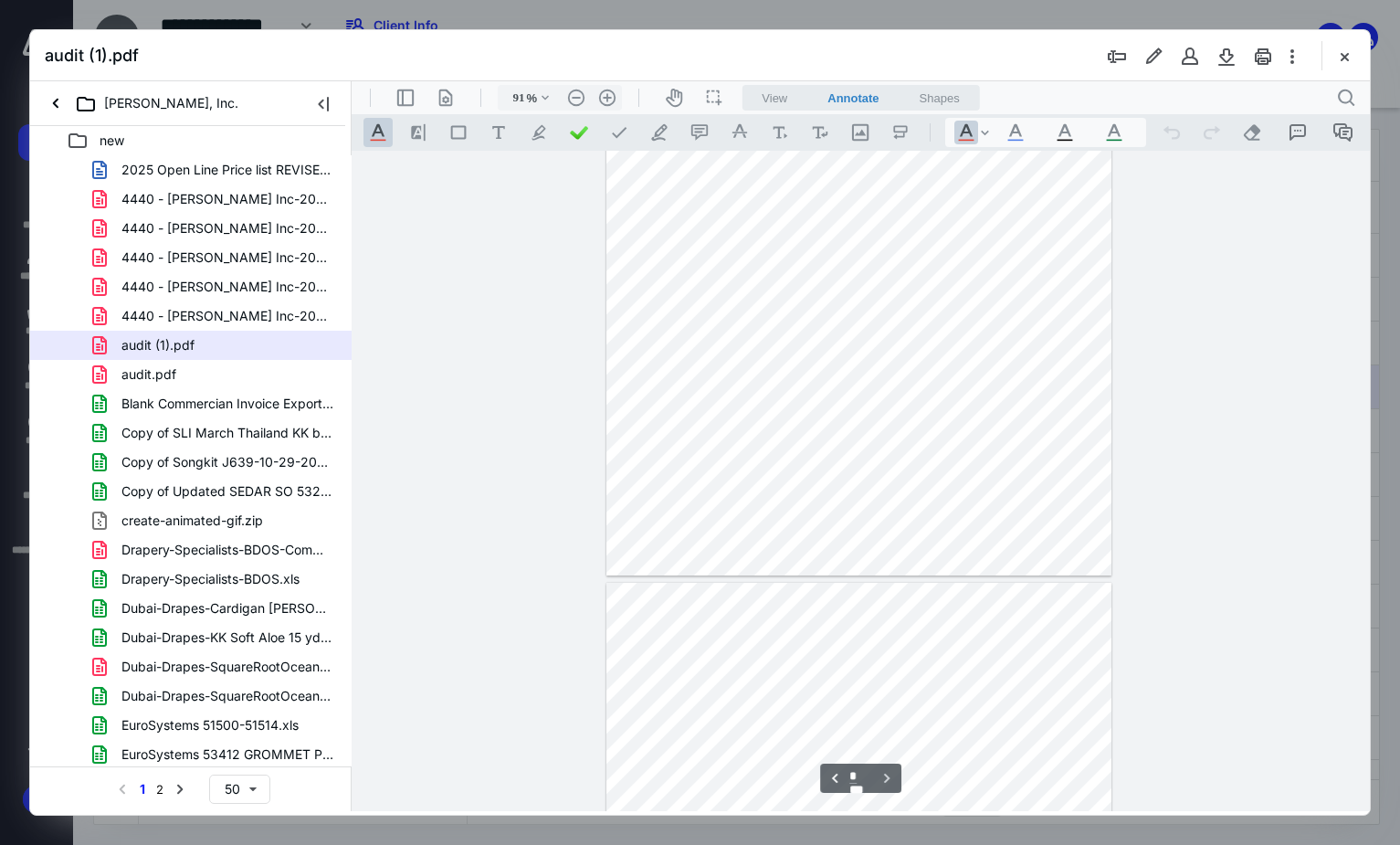 scroll, scrollTop: 1981, scrollLeft: 0, axis: vertical 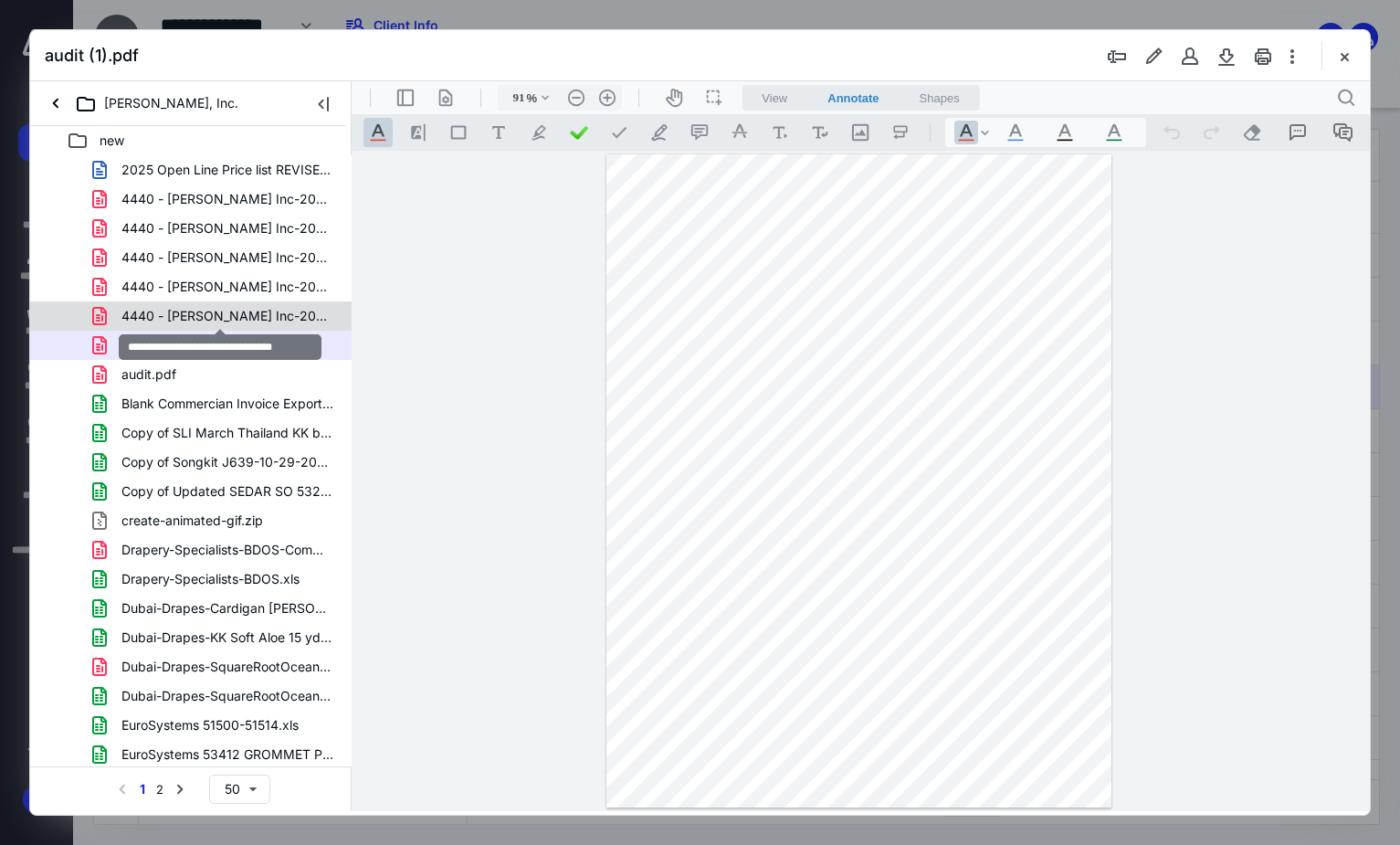 click on "4440 - [PERSON_NAME] Inc-20250531.pdf" at bounding box center [227, 316] 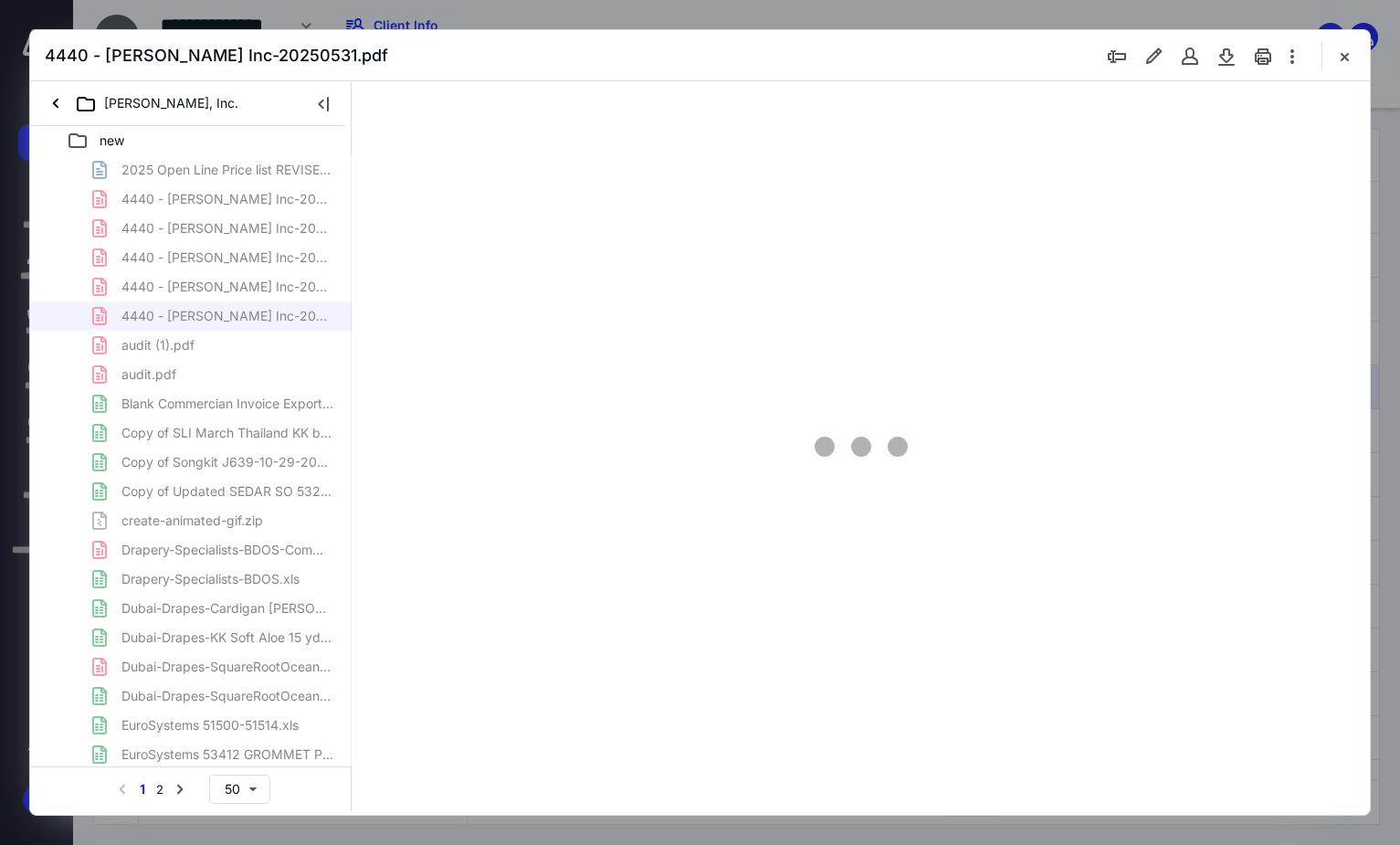 type on "91" 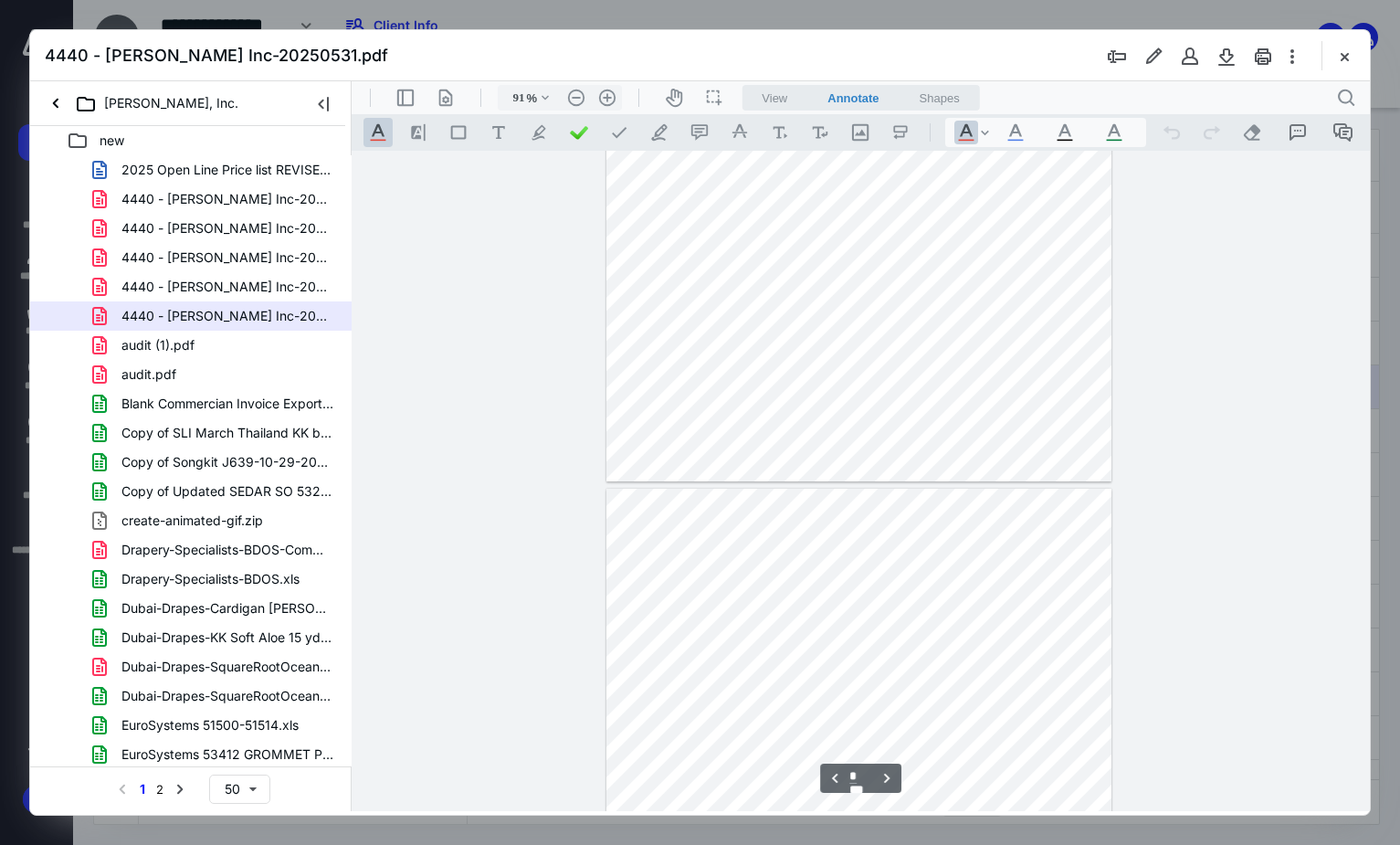 scroll, scrollTop: 1352, scrollLeft: 0, axis: vertical 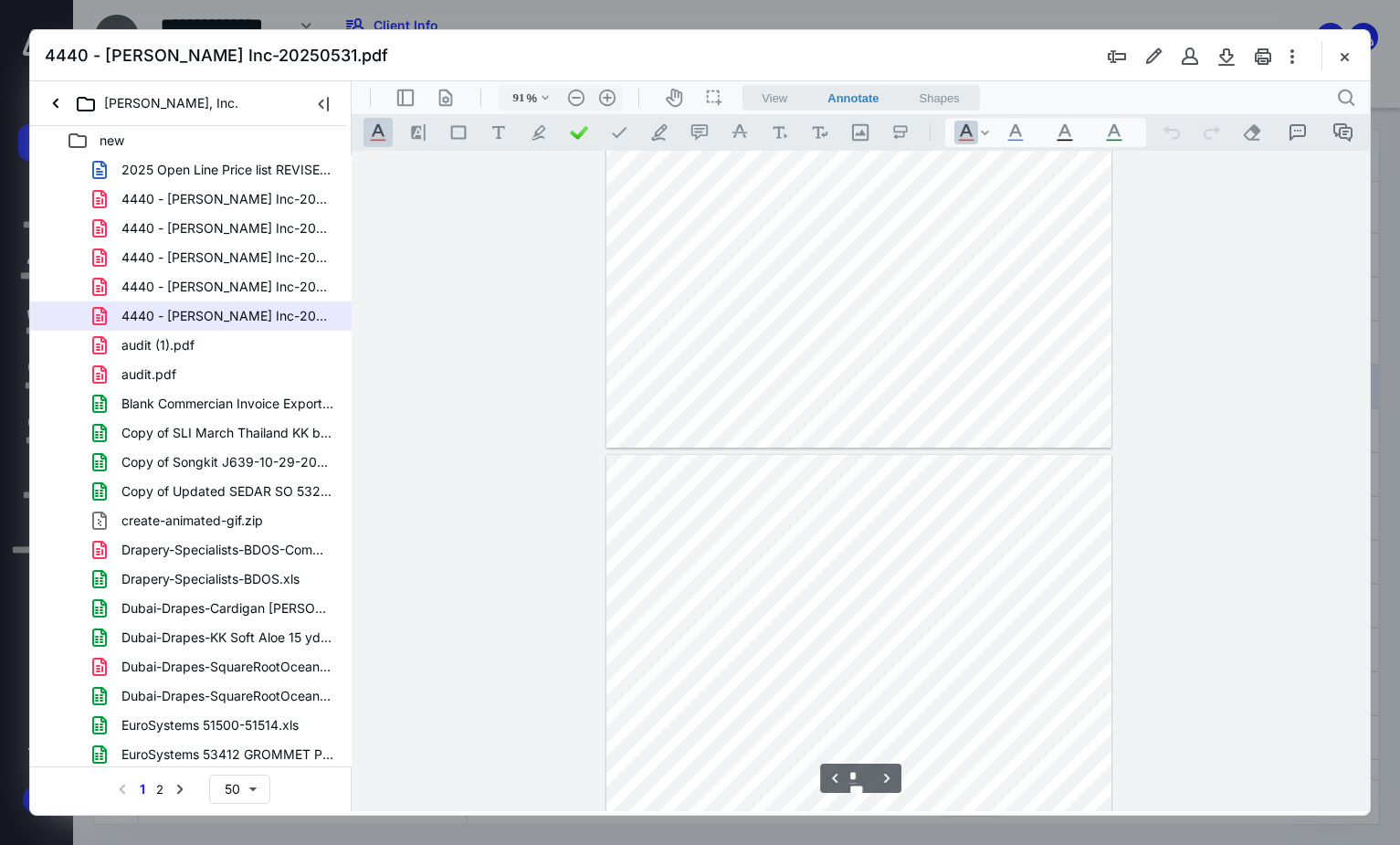 type on "*" 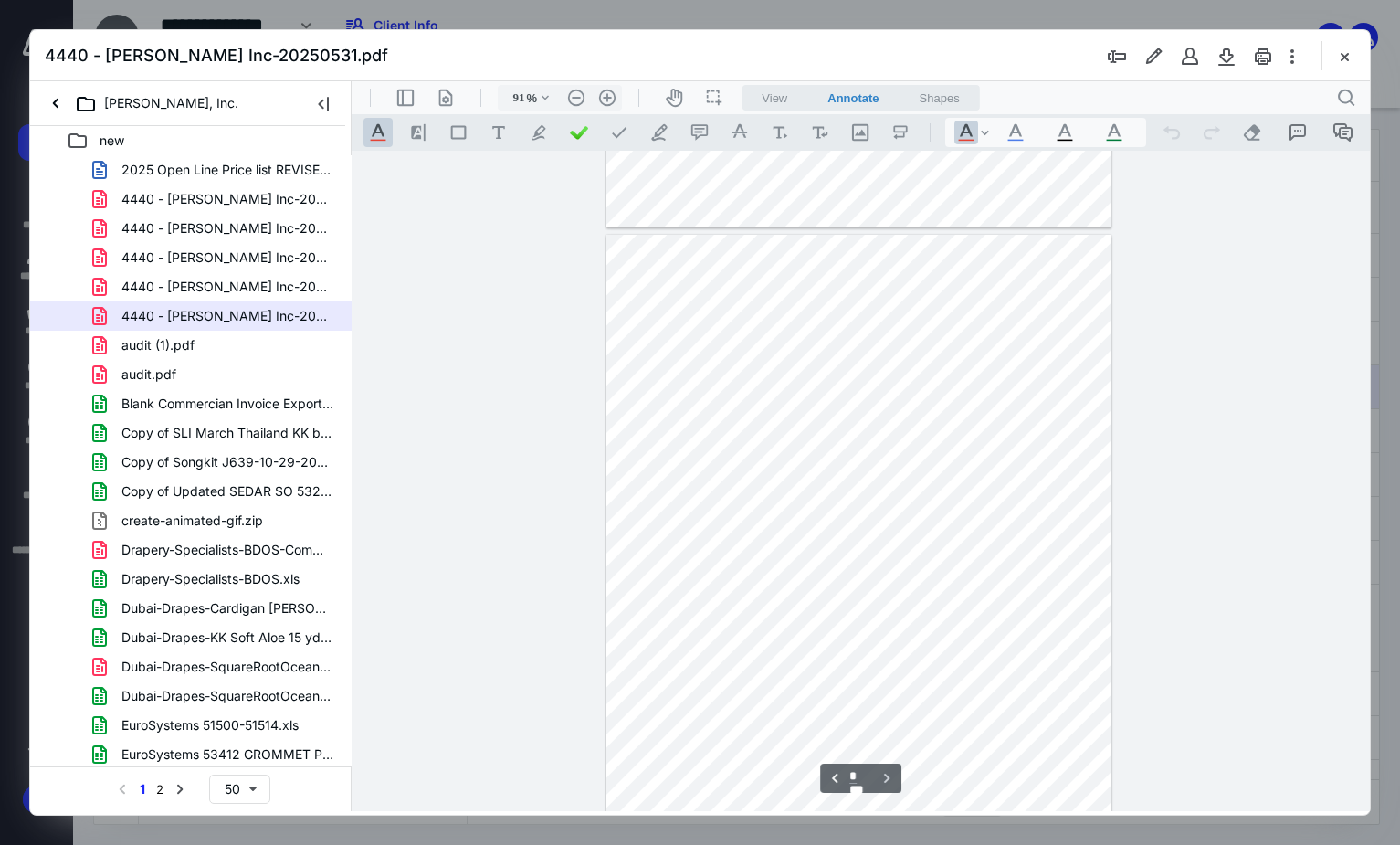 scroll, scrollTop: 1981, scrollLeft: 0, axis: vertical 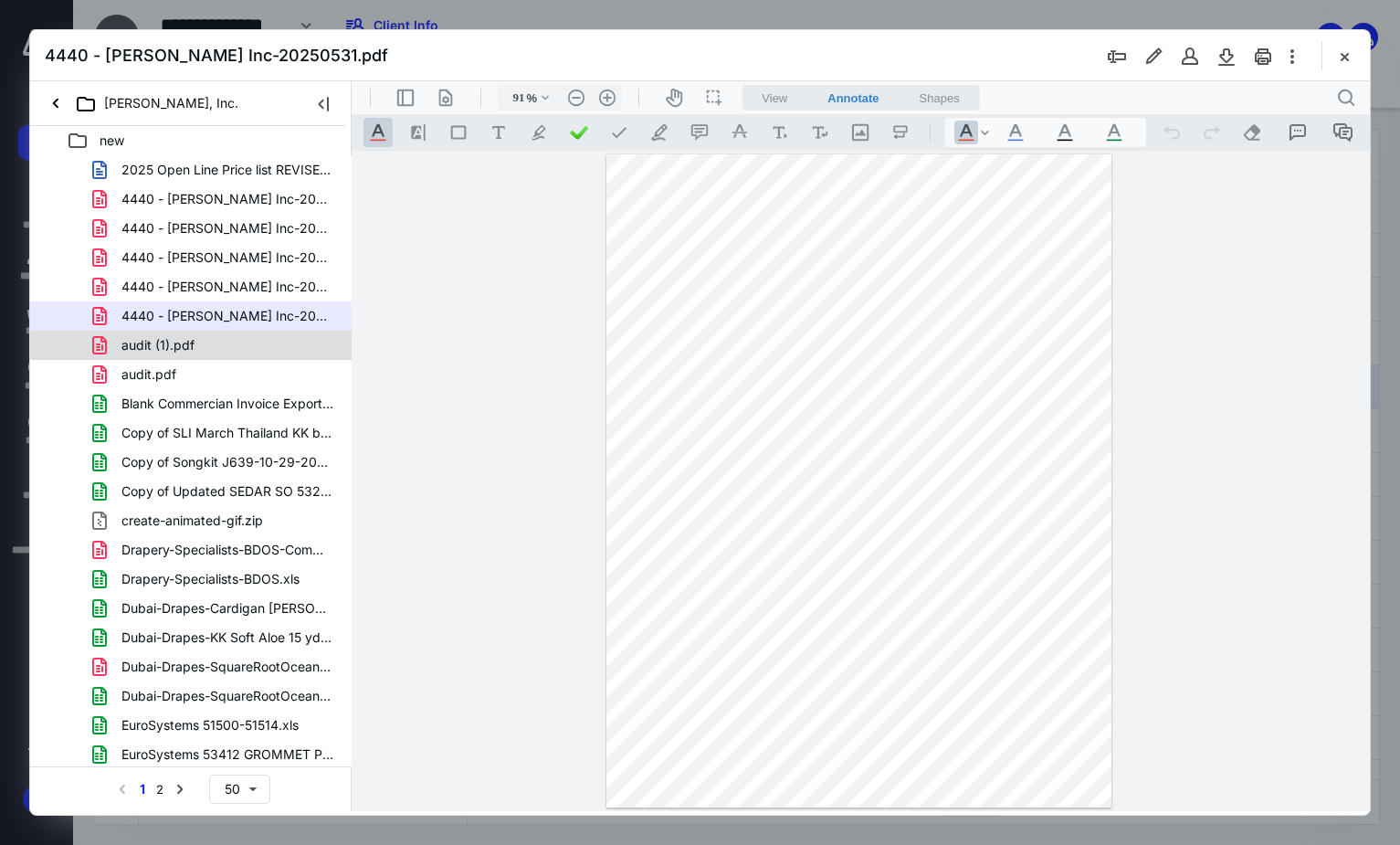 click on "audit (1).pdf" at bounding box center [216, 345] 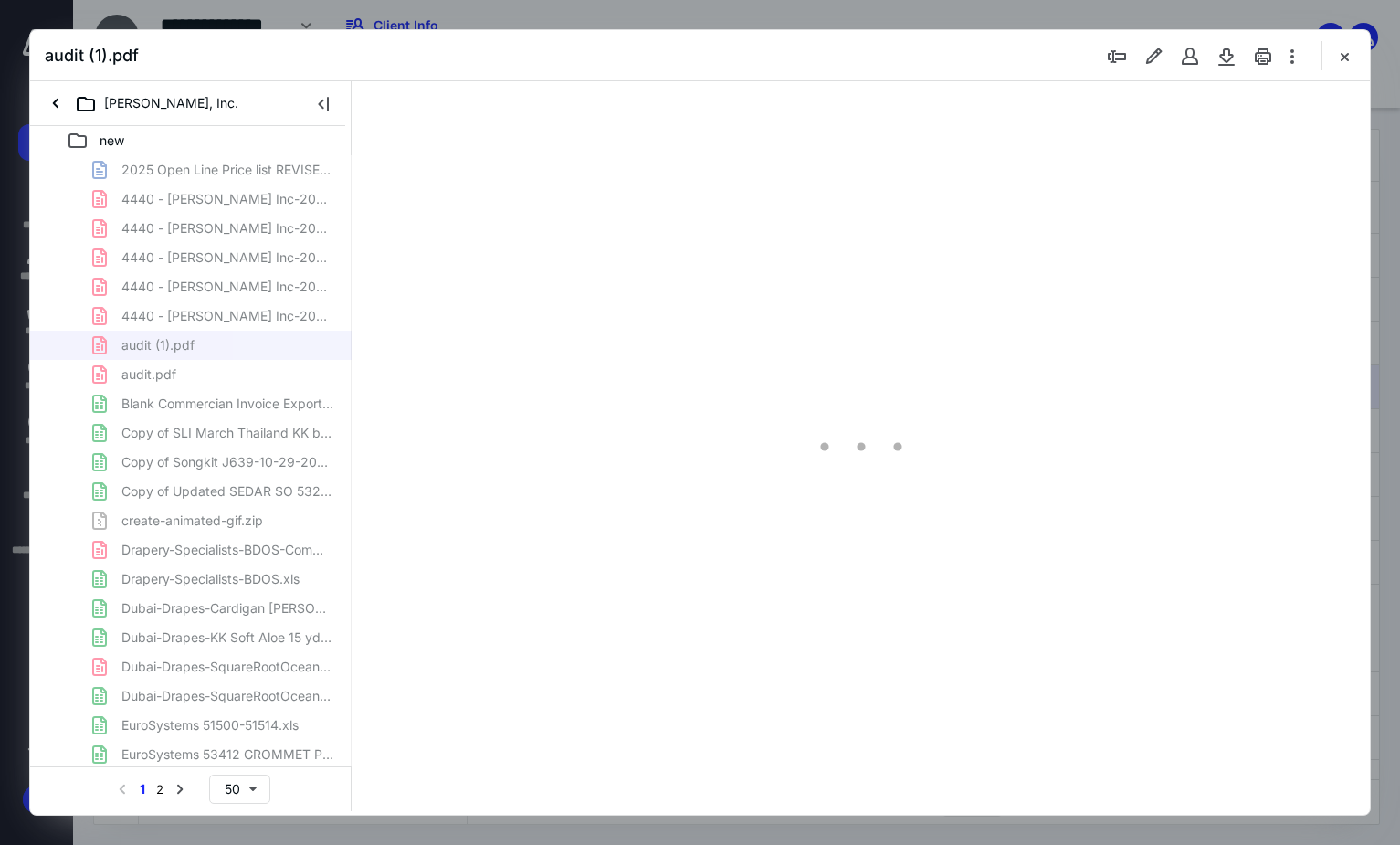 type on "91" 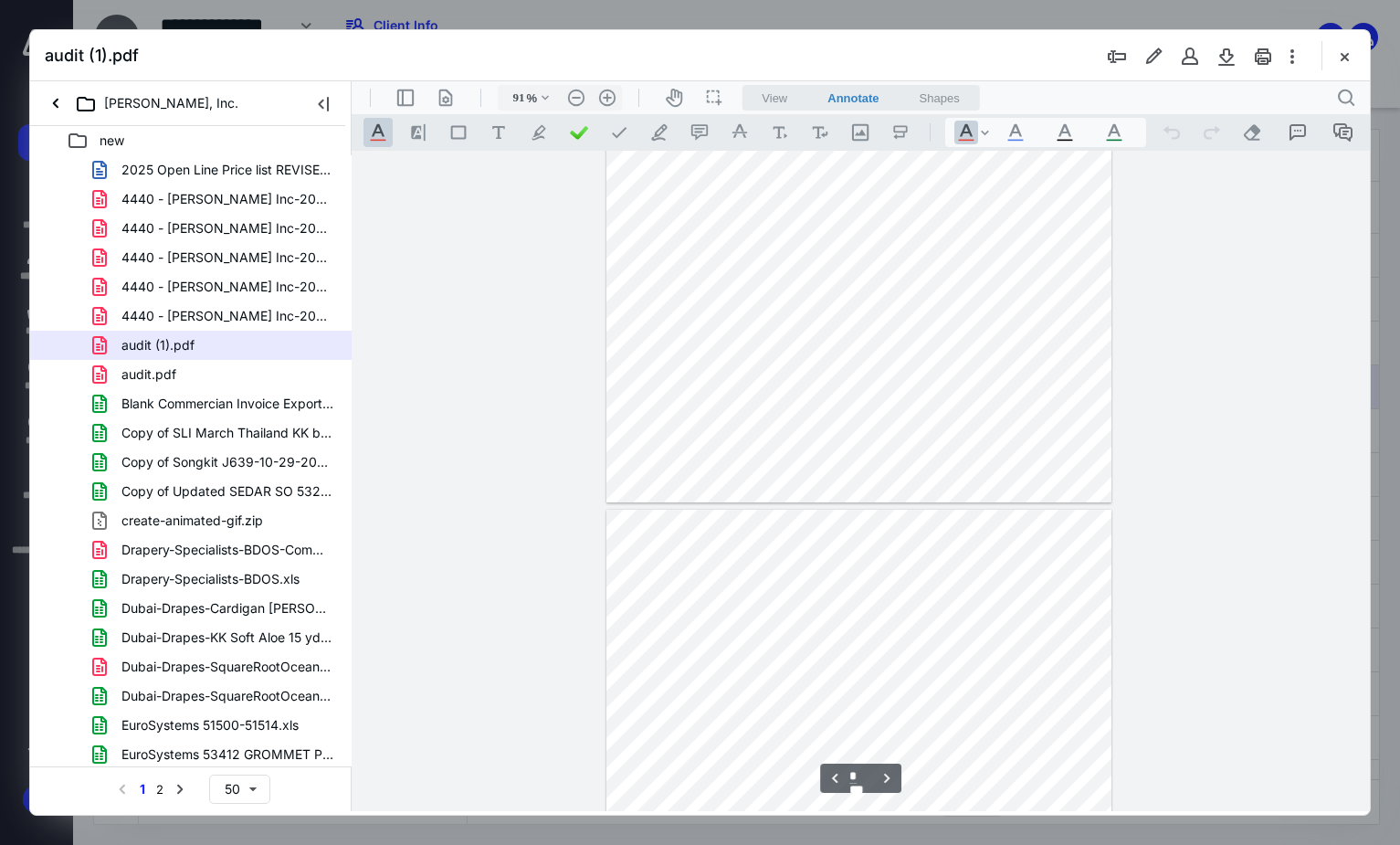 type on "*" 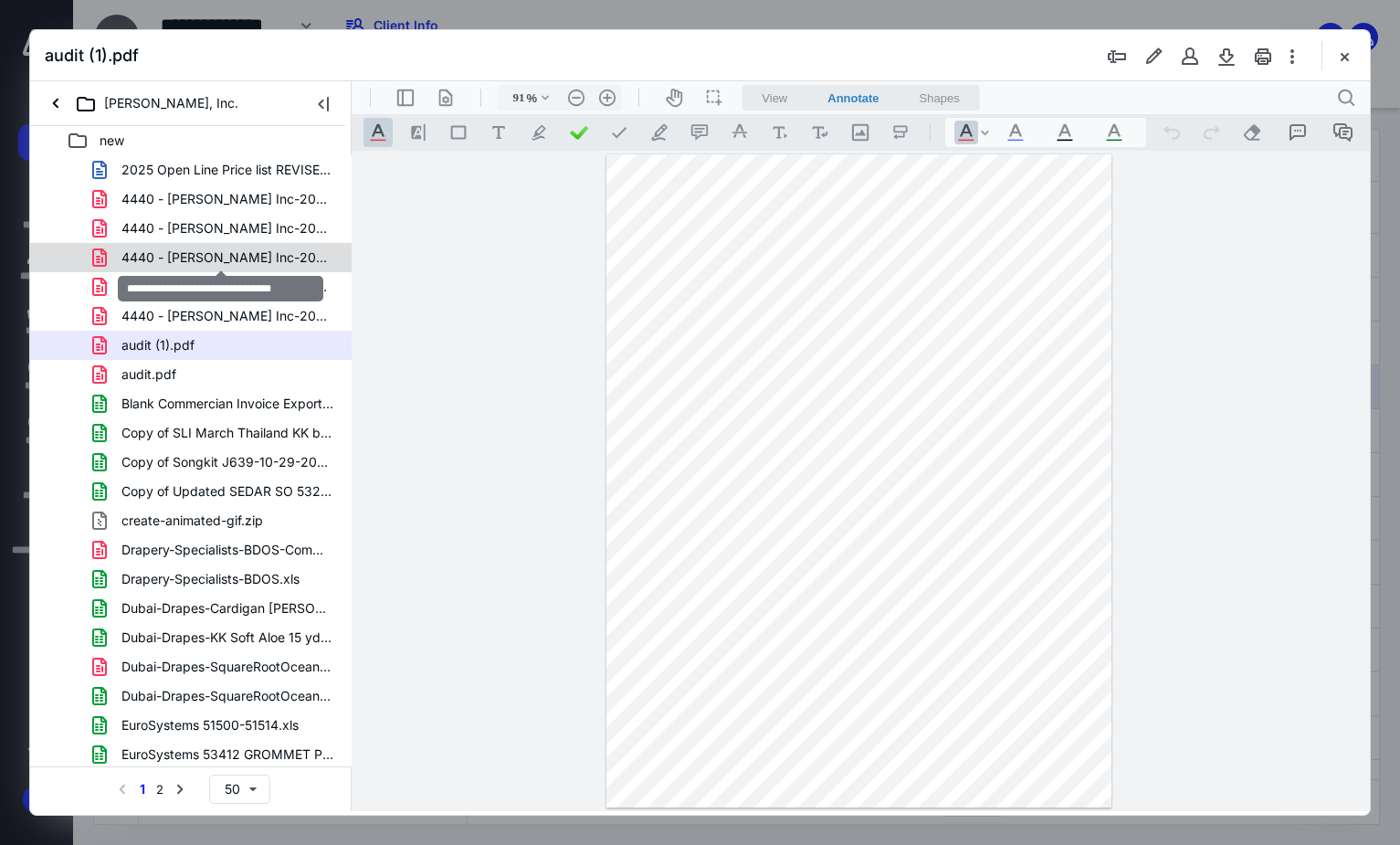 click on "4440 - [PERSON_NAME] Inc-20250430.pdf" at bounding box center [227, 258] 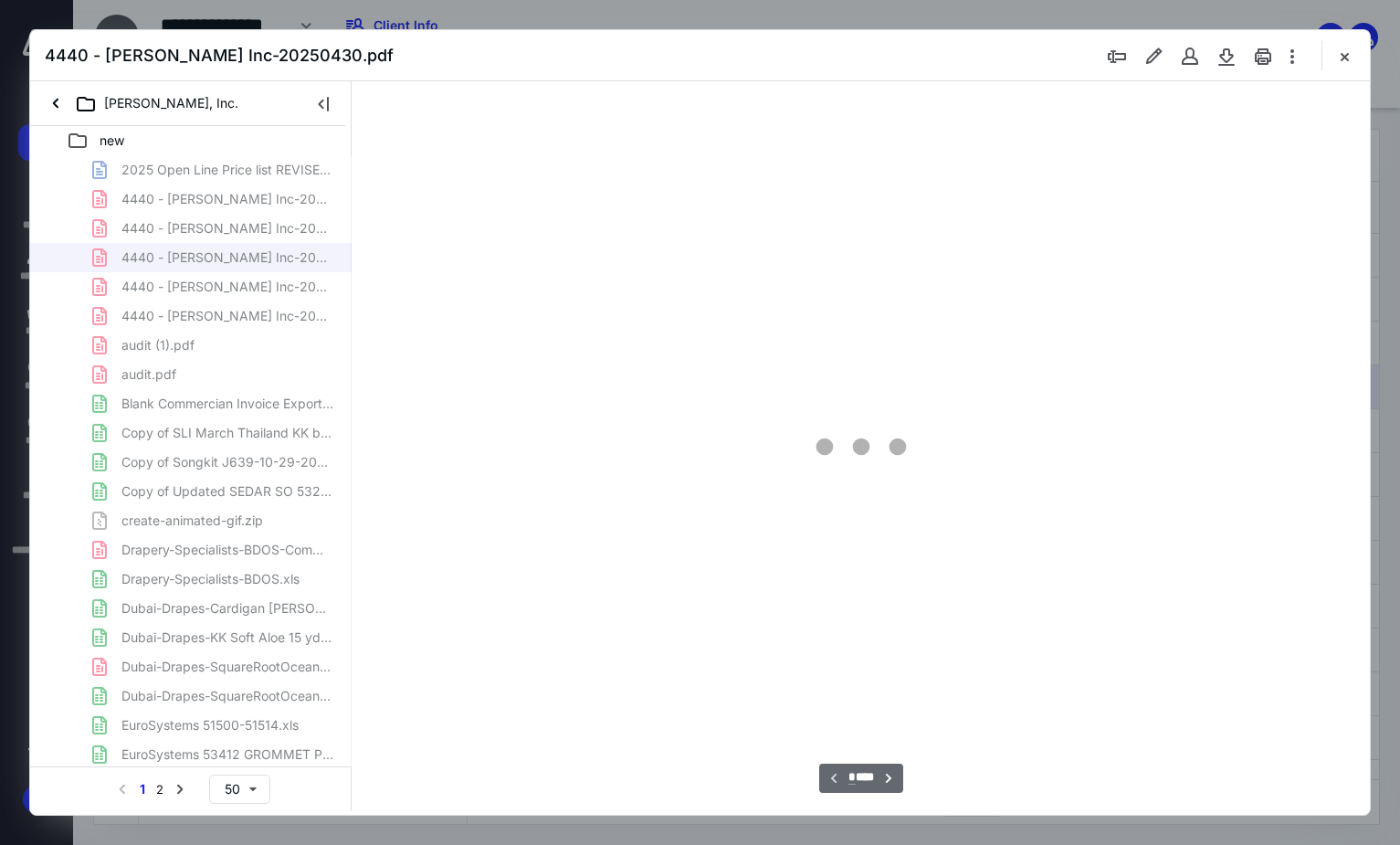 type on "91" 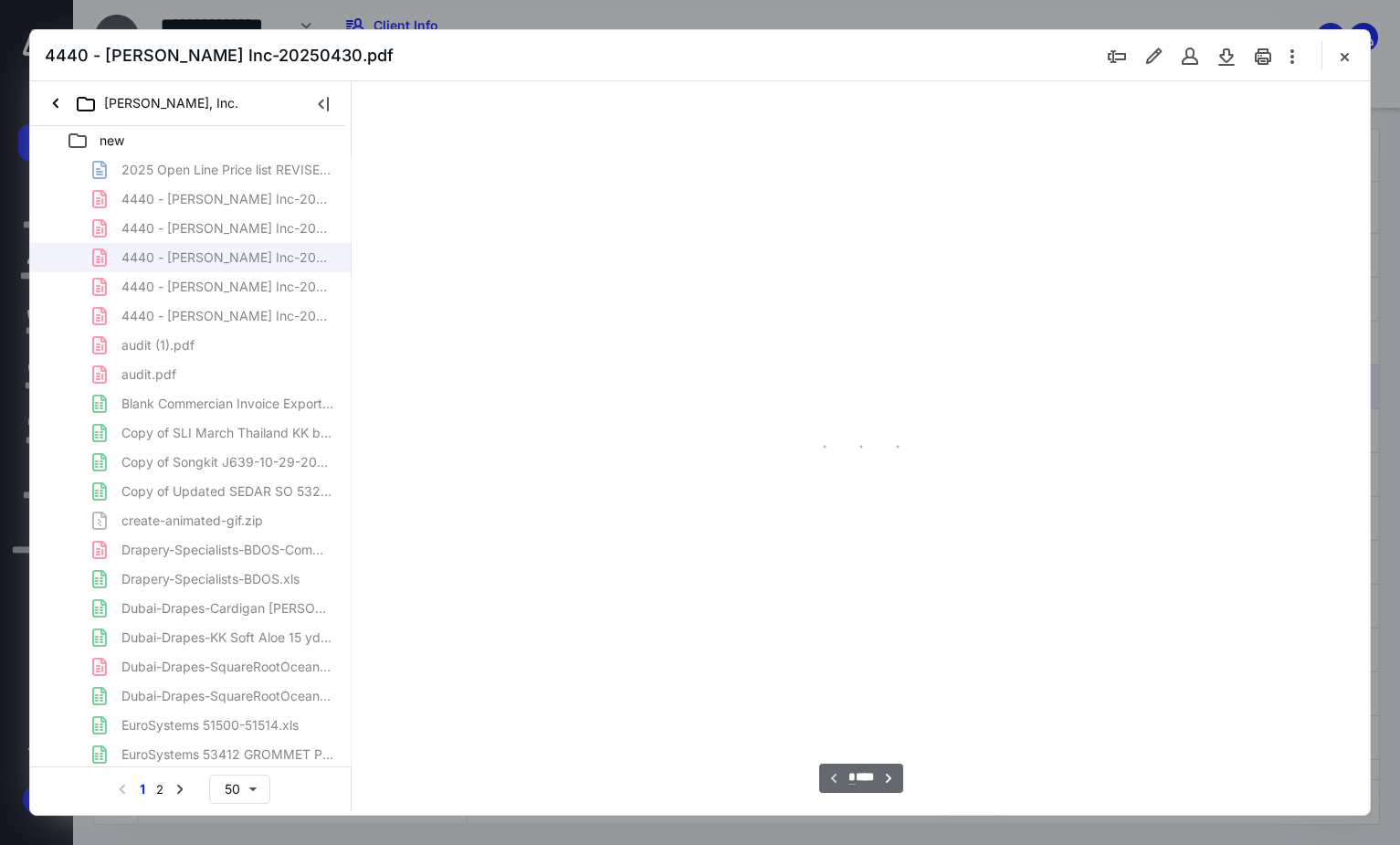 scroll, scrollTop: 73, scrollLeft: 0, axis: vertical 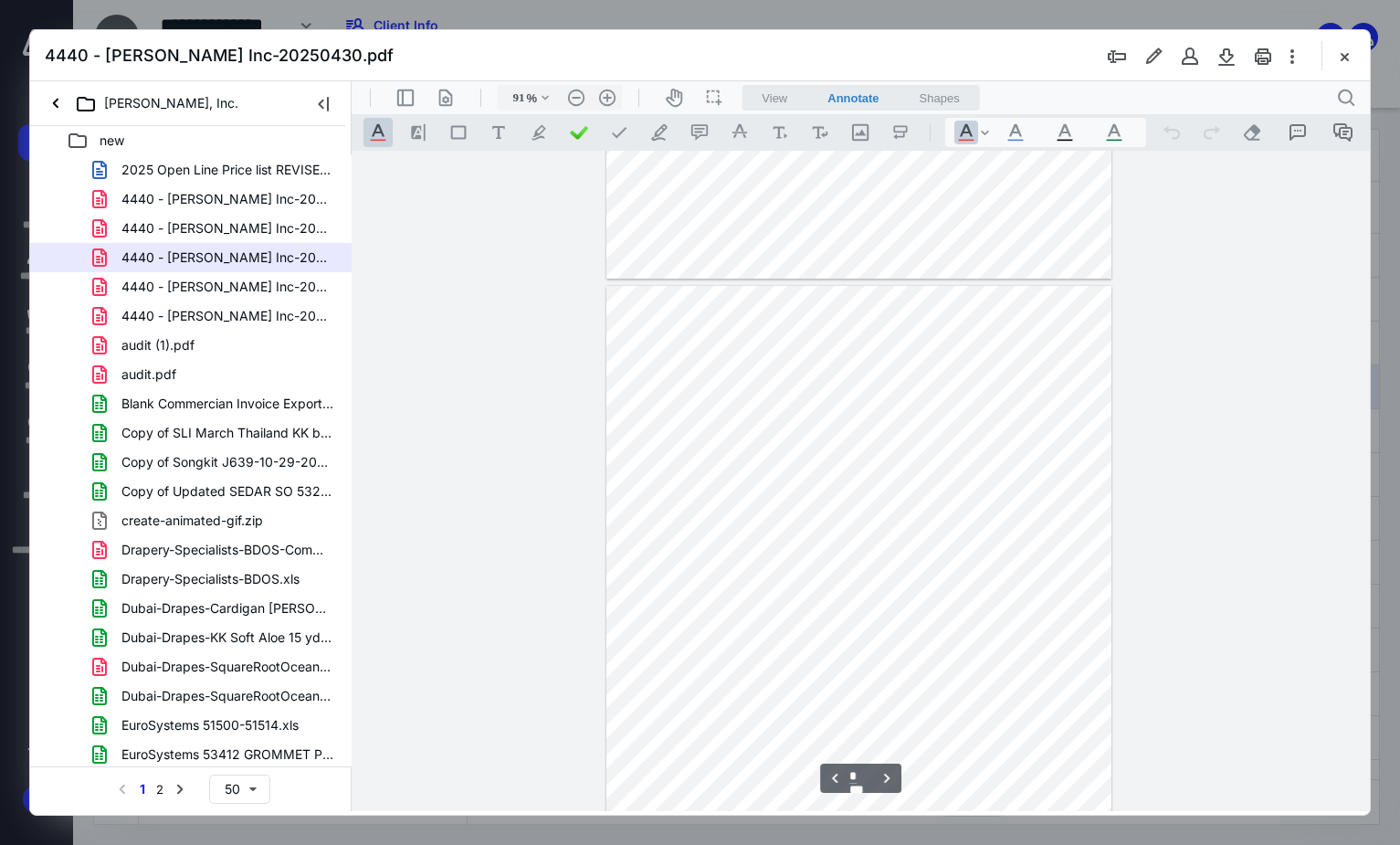 type on "*" 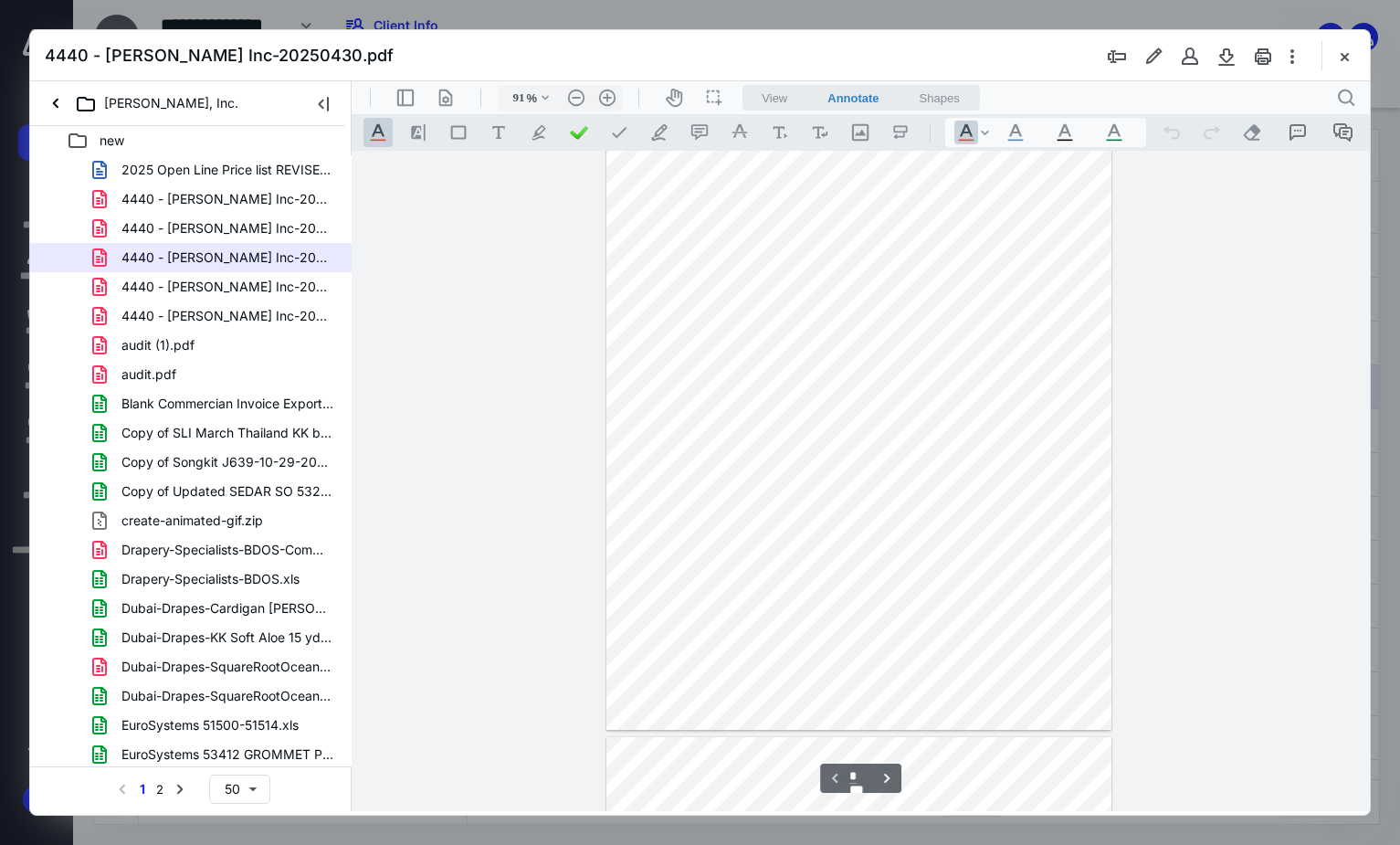 scroll, scrollTop: 73, scrollLeft: 0, axis: vertical 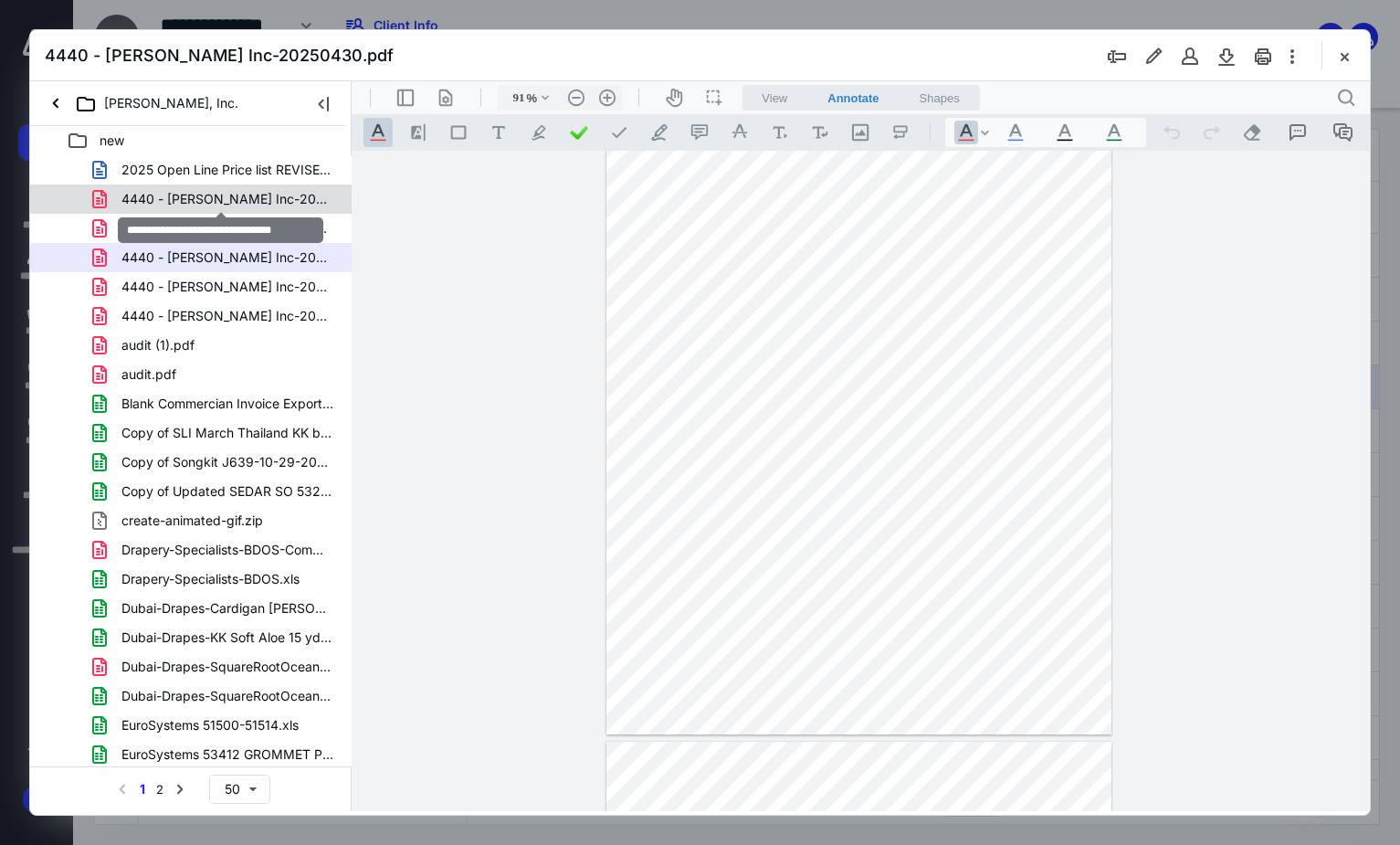 click on "4440 - [PERSON_NAME] Inc-20250228.pdf" at bounding box center (227, 199) 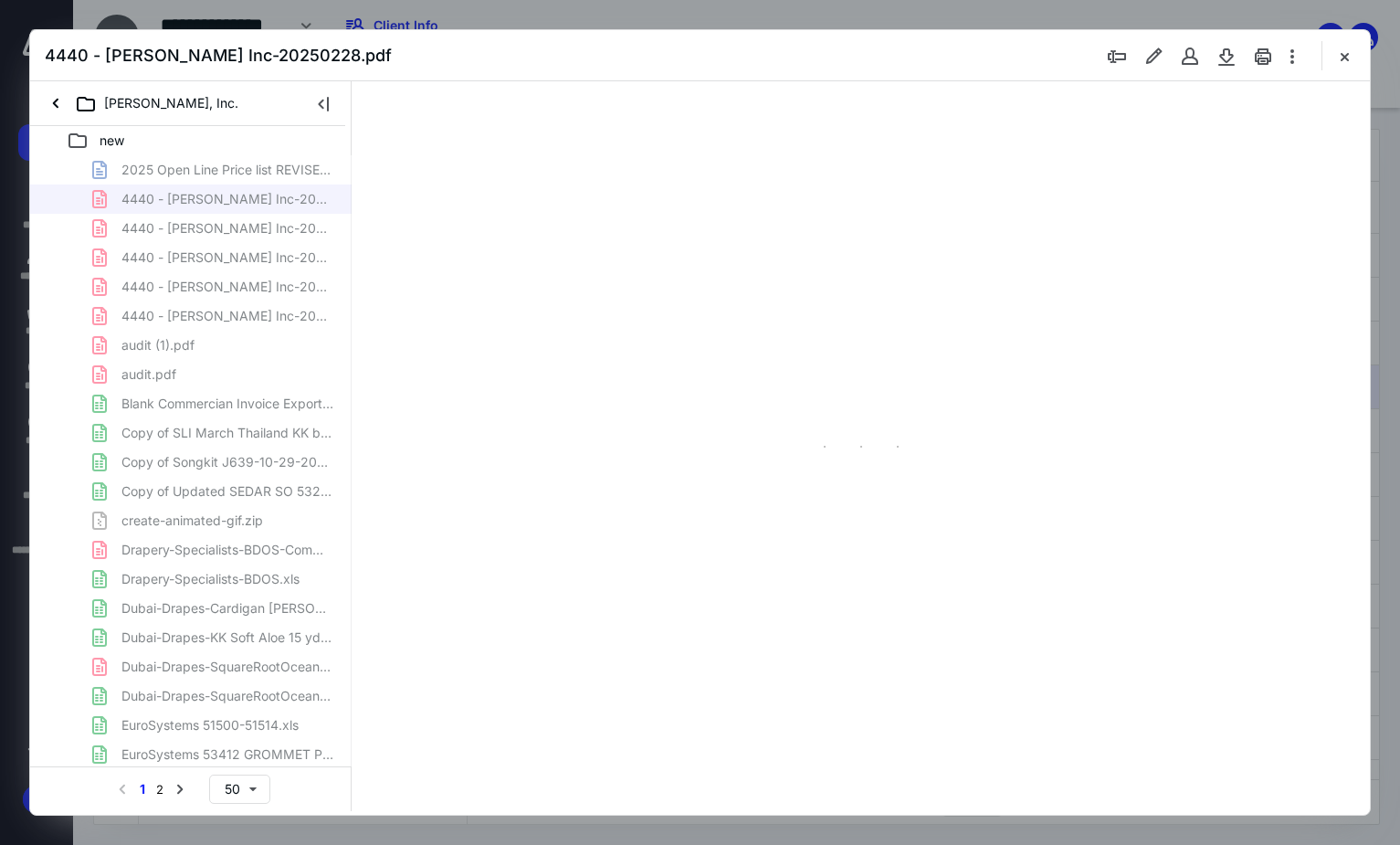 type on "91" 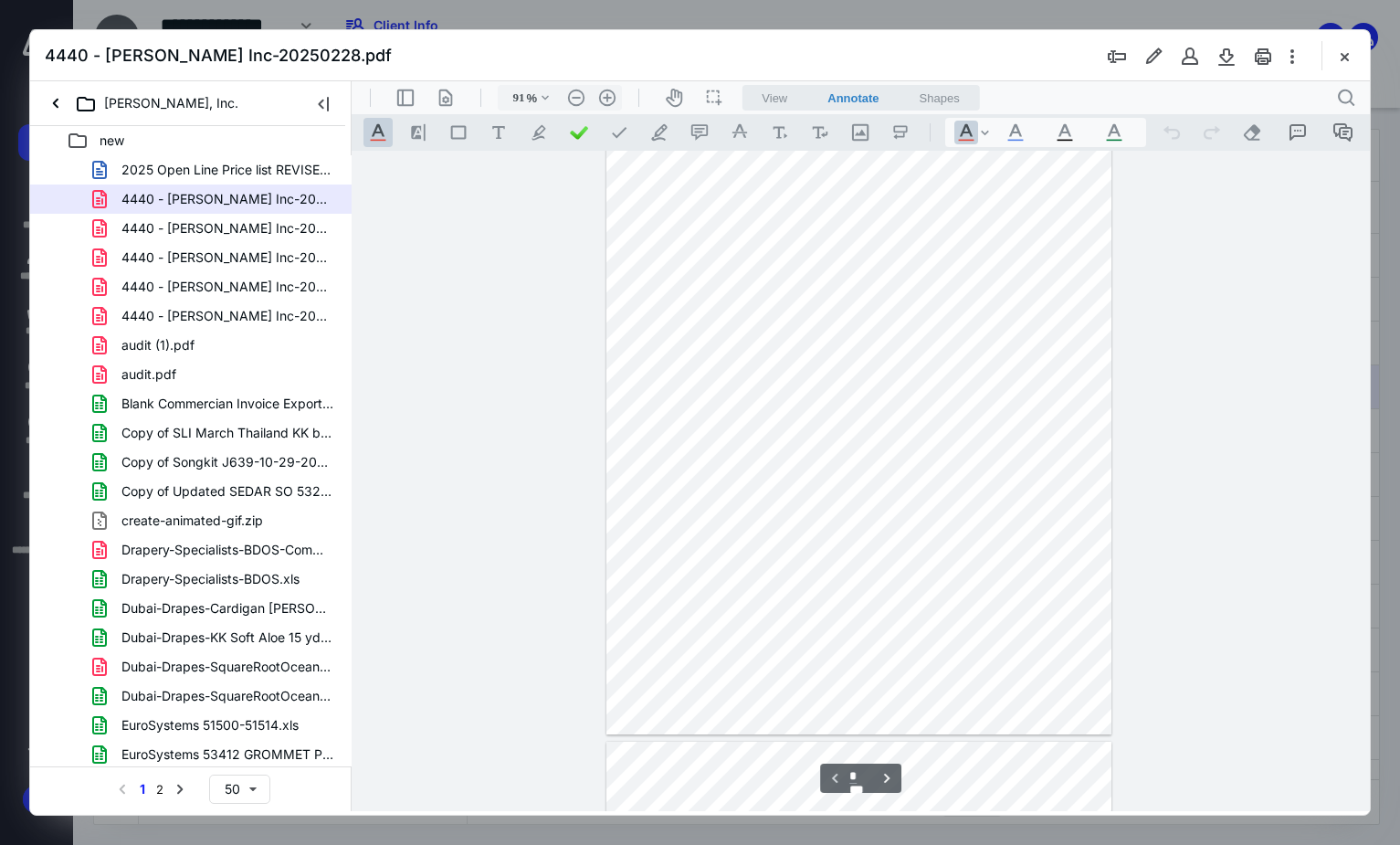 scroll, scrollTop: 256, scrollLeft: 0, axis: vertical 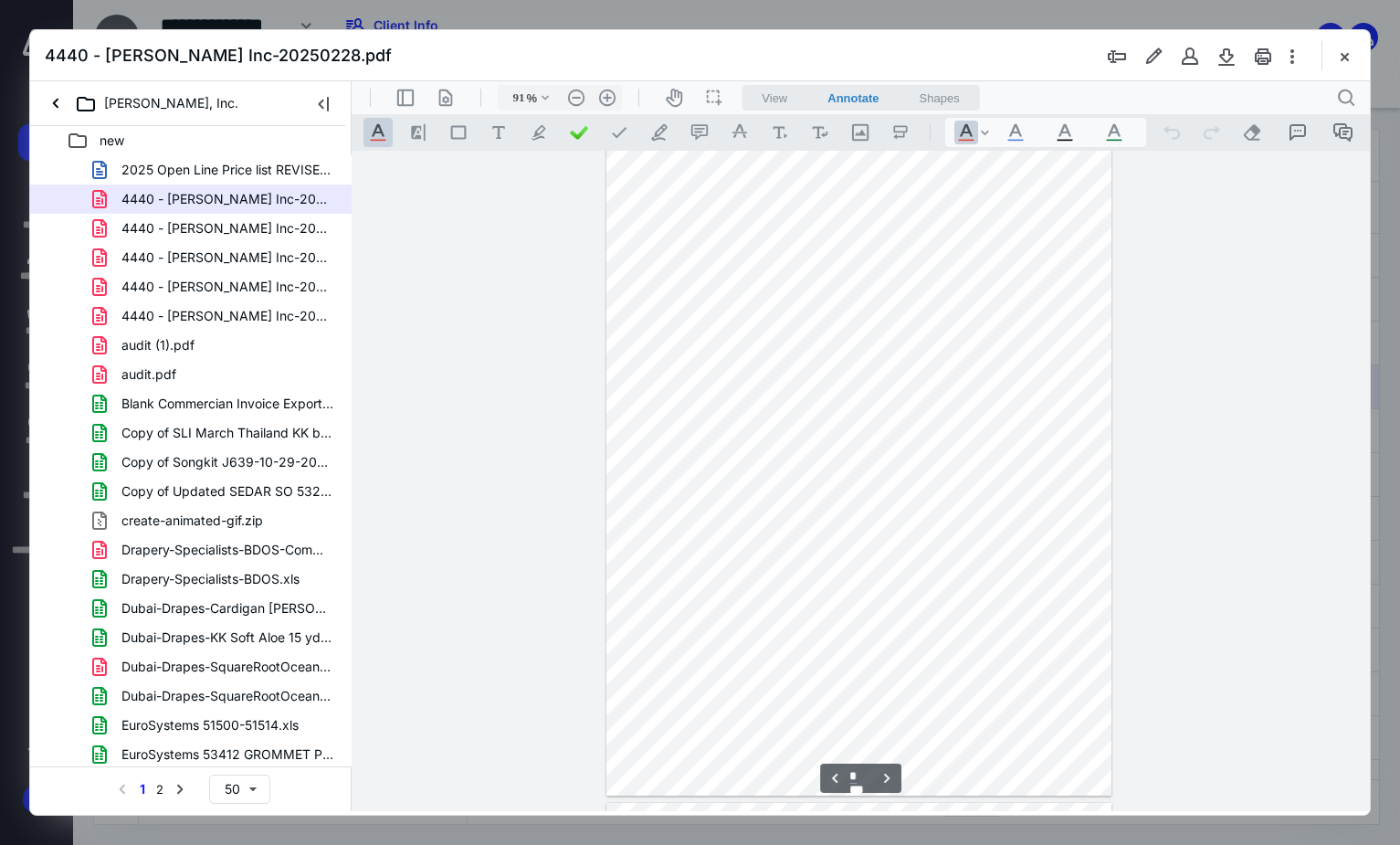 type on "*" 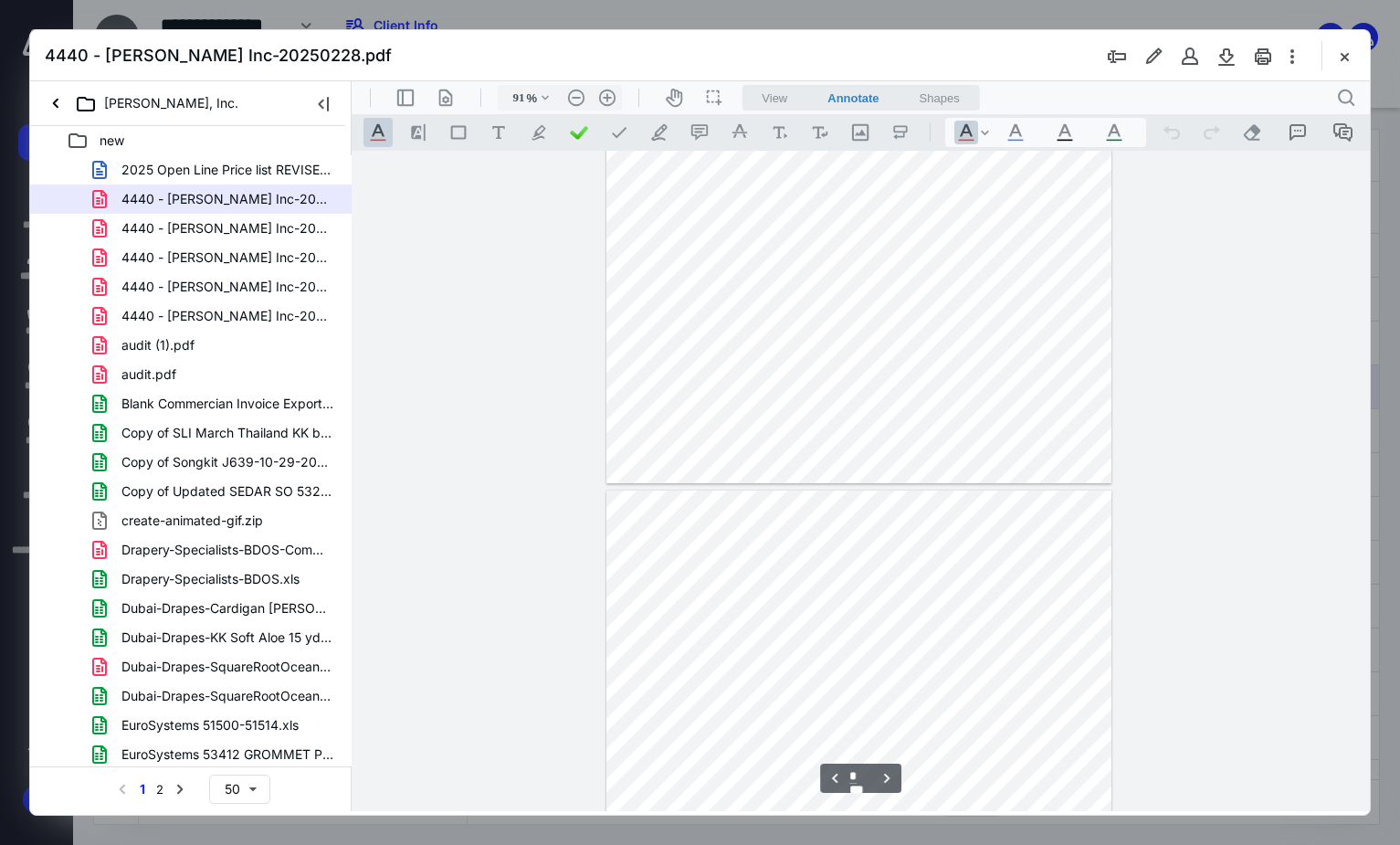 scroll, scrollTop: 246, scrollLeft: 0, axis: vertical 